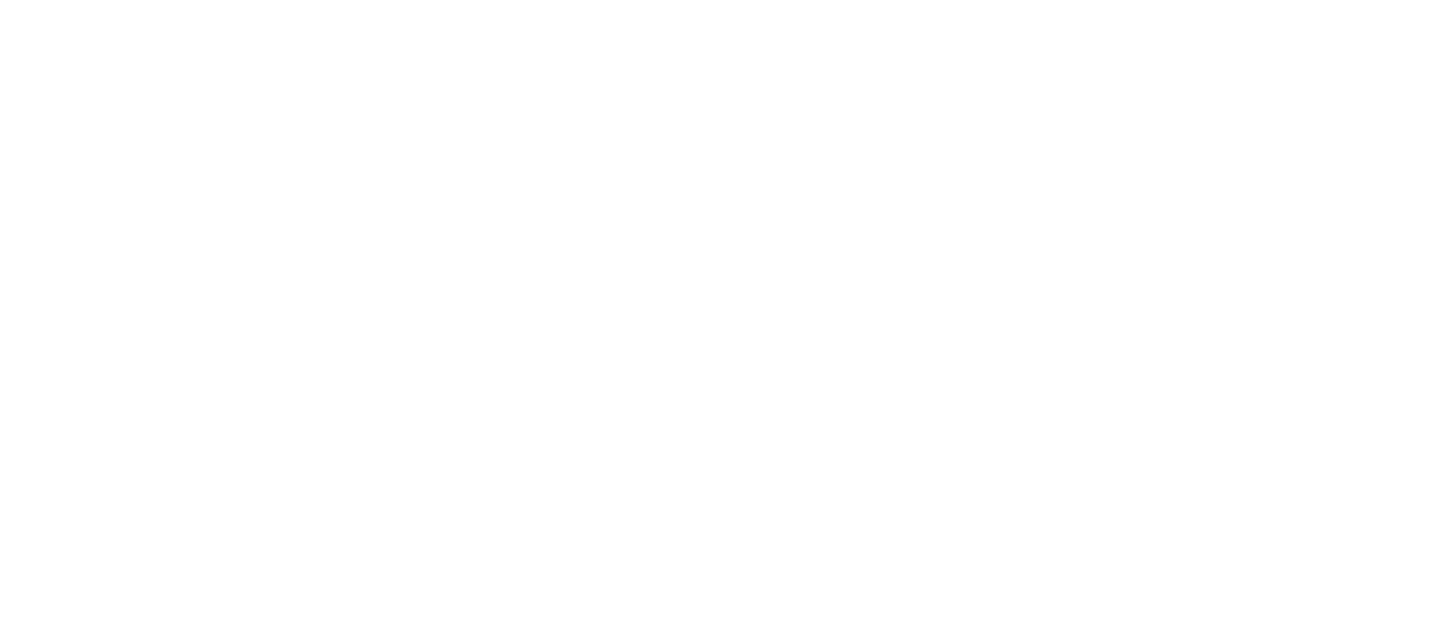 scroll, scrollTop: 0, scrollLeft: 0, axis: both 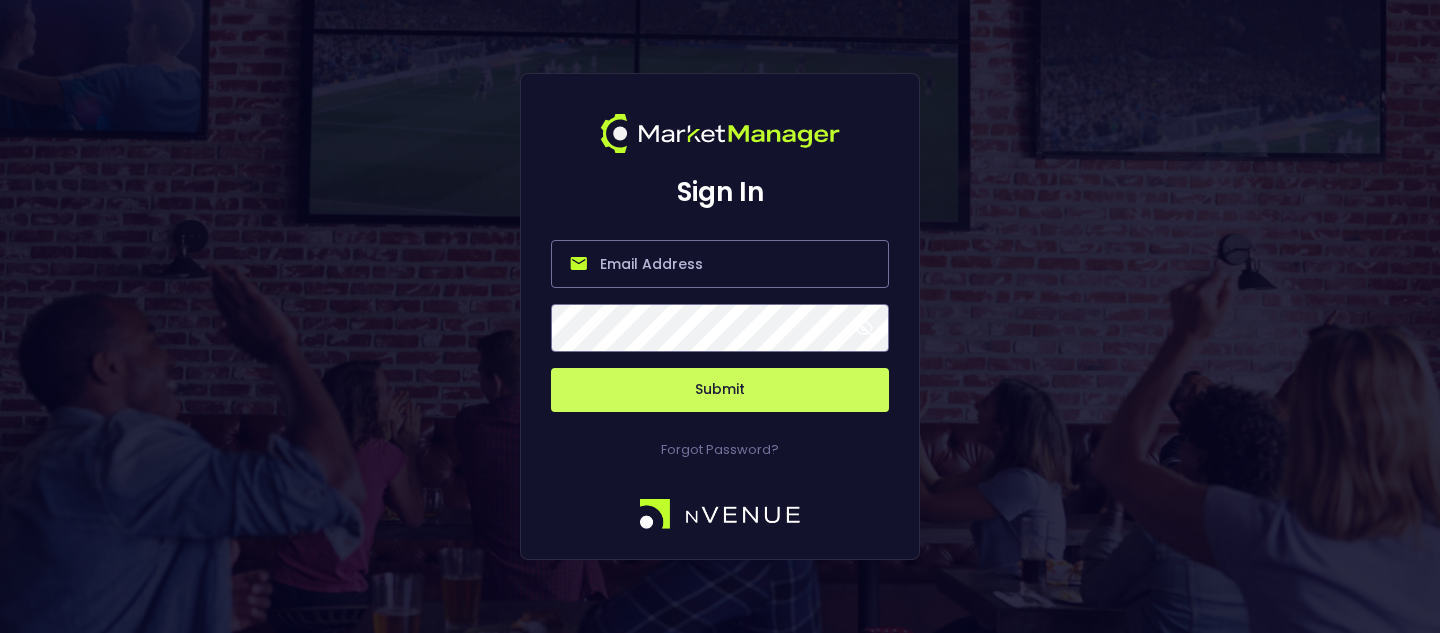 type on "[EMAIL]" 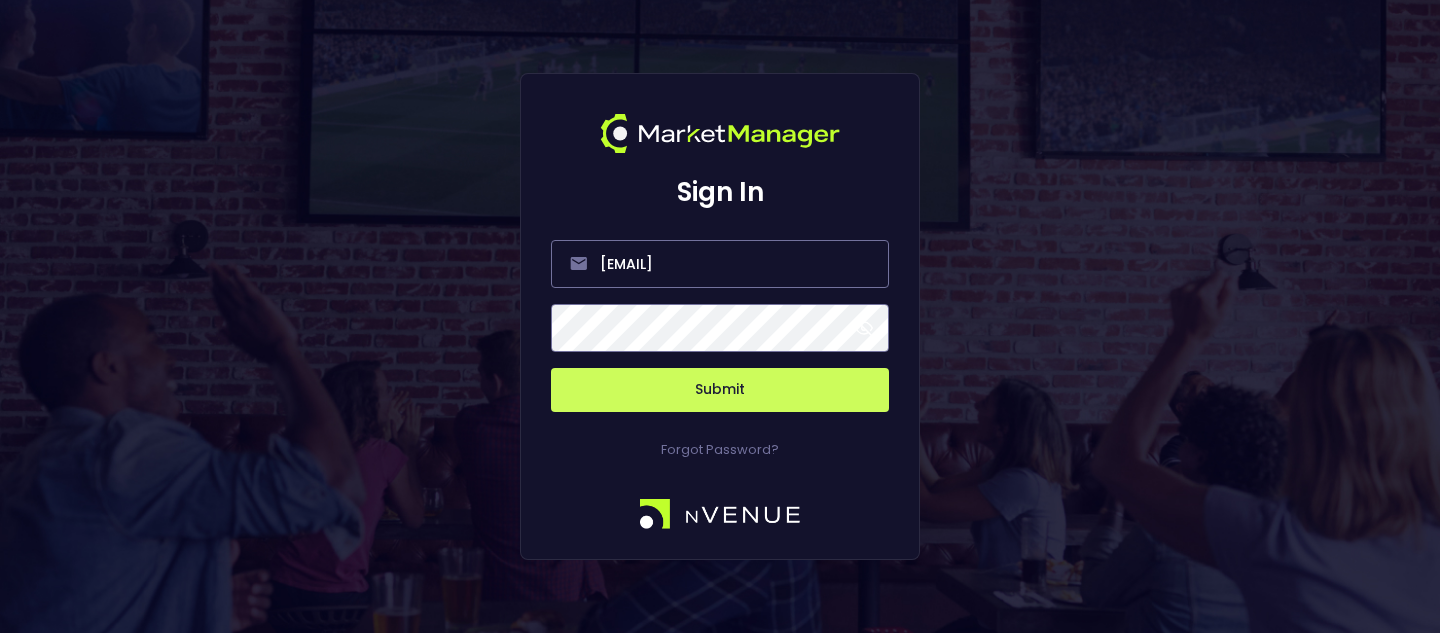 click on "Submit" at bounding box center [720, 390] 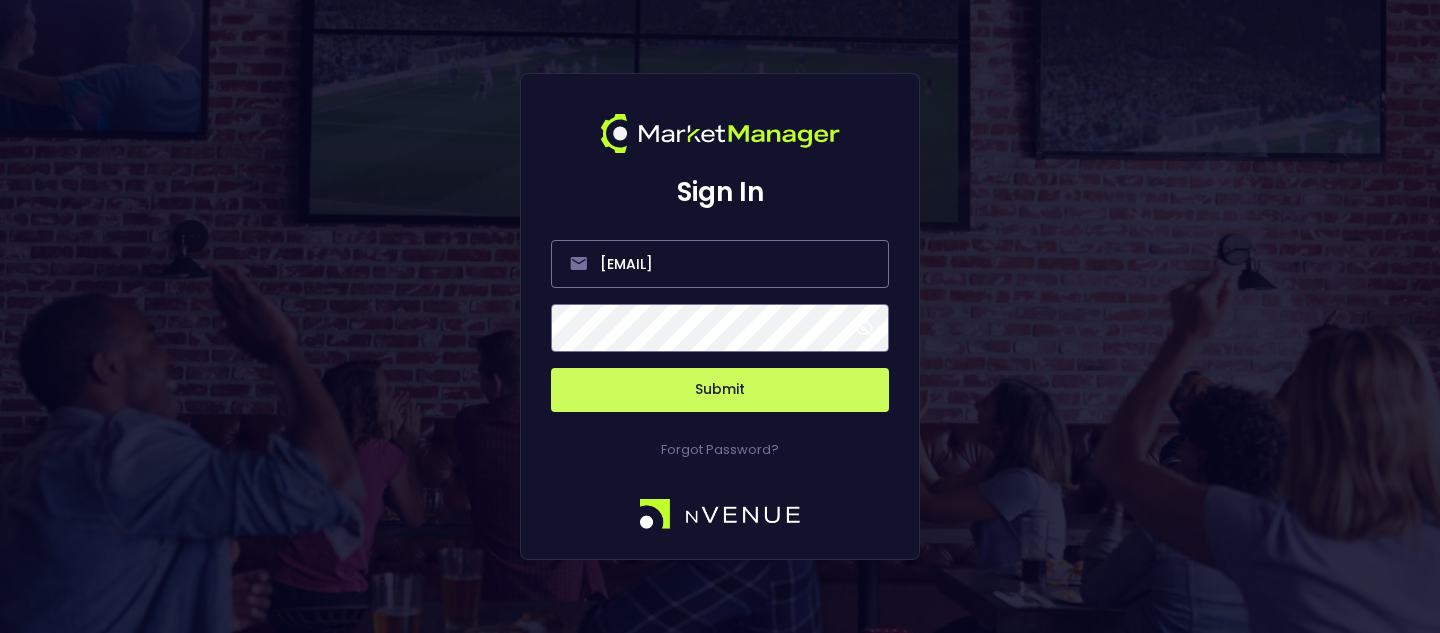 click on "Submit" at bounding box center (720, 390) 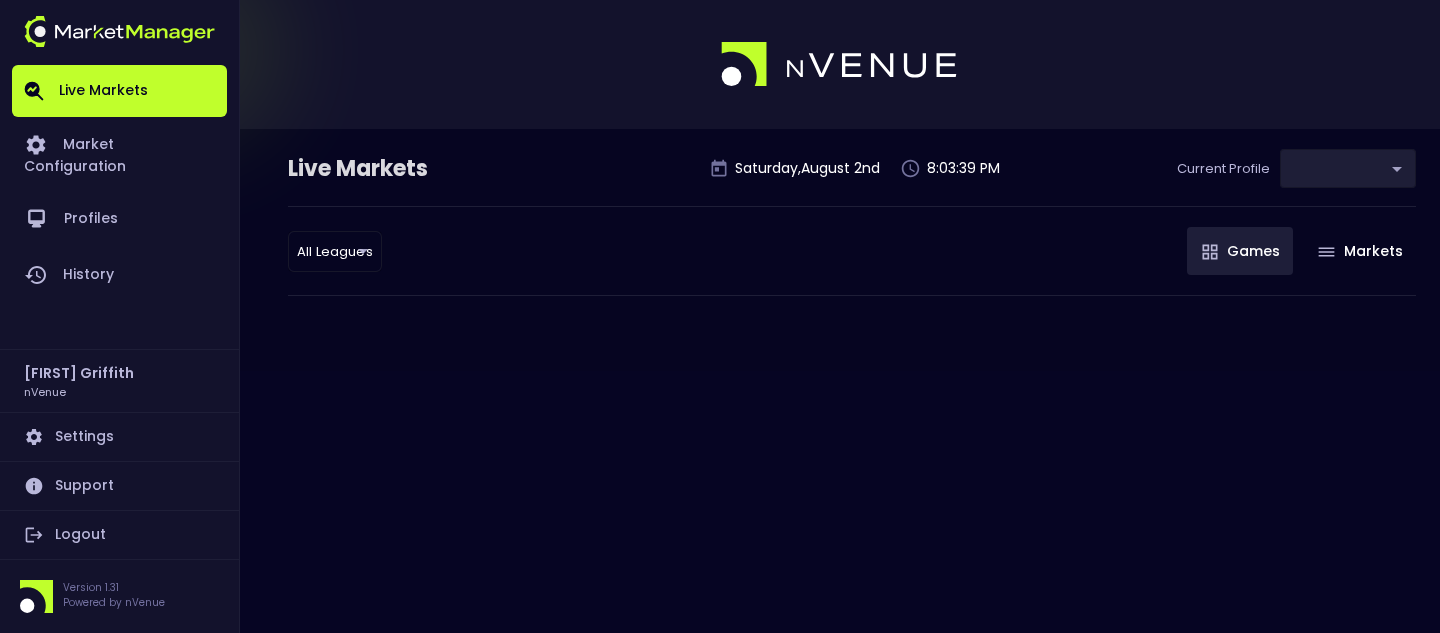 type on "0d810fa5-e353-4d9c-b11d-31f095cae871" 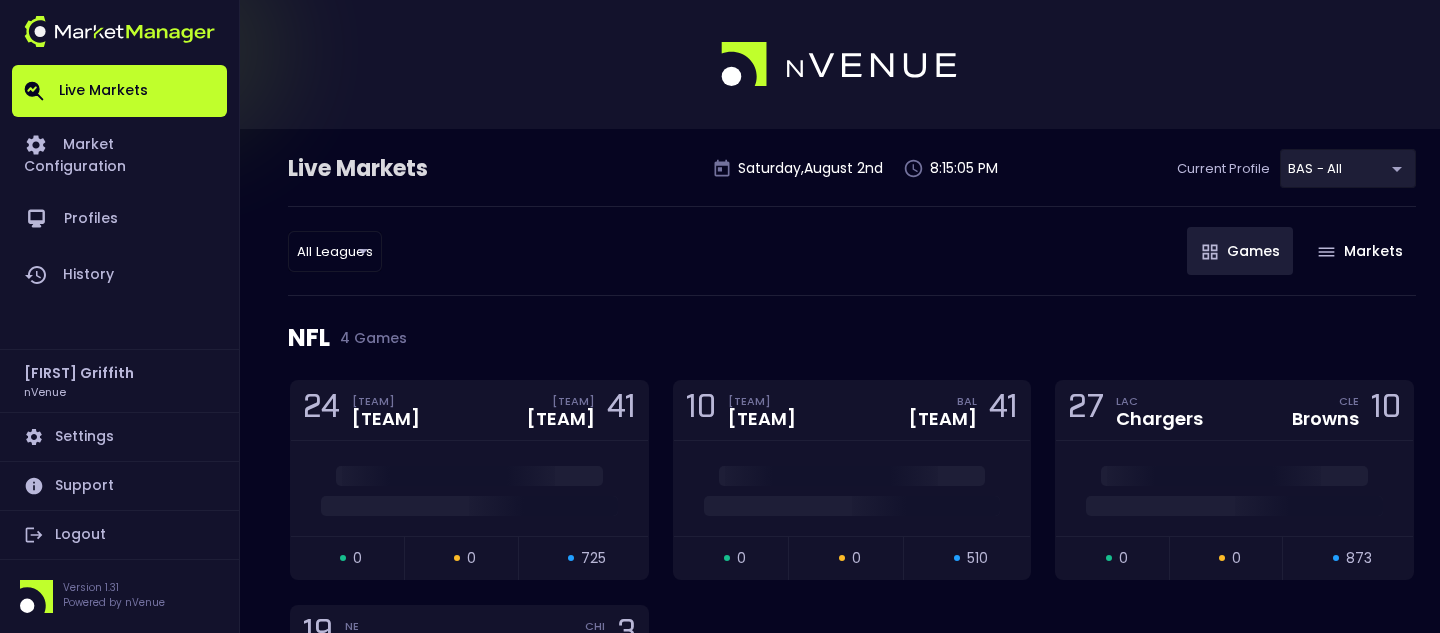 click on "Live Markets Market Configuration Profiles History Jerry   Griffith nVenue Settings Support Logout   Version 1.31  Powered by nVenue Live Markets Saturday ,  August   2 nd 8:15:05 PM Current Profile BAS - All 0d810fa5-e353-4d9c-b11d-31f095cae871 Select All Leagues all leagues ​  Games  Markets NFL   4   Games 24 LV Raiders CIN Bengals 41 open 0 suspended 0 closed 725 10 DEN Broncos BAL Ravens 41 open 0 suspended 0 closed 510 27 LAC Chargers CLE Browns 10 open 0 suspended 0 closed 873 19 NE Patriots CHI Bears 3 open 0 suspended 0 closed 689 WNBA   10   Games 111 MIN Lynx LVA Aces 58 open 0 suspended 0 closed 192 93 IND Fever DAL Wings 101 Replay Game open 0 suspended 0 closed 200 82 MIN Lynx CON Sun 83 Replay Game open 0 suspended 0 closed 206 84 MIN Lynx NYL Liberty 83 Replay Game open 0 suspended 0 closed 209 77 LAS Sparks NYL Liberty 88 Replay Game open 0 suspended 0 closed 208 66 MIN Lynx NYL Liberty 77 Replay Game open 0 suspended 0 closed 222 68 CHI Sky PHX Mercury 86 Replay Game open 0 suspended 0 222" at bounding box center (720, 2884) 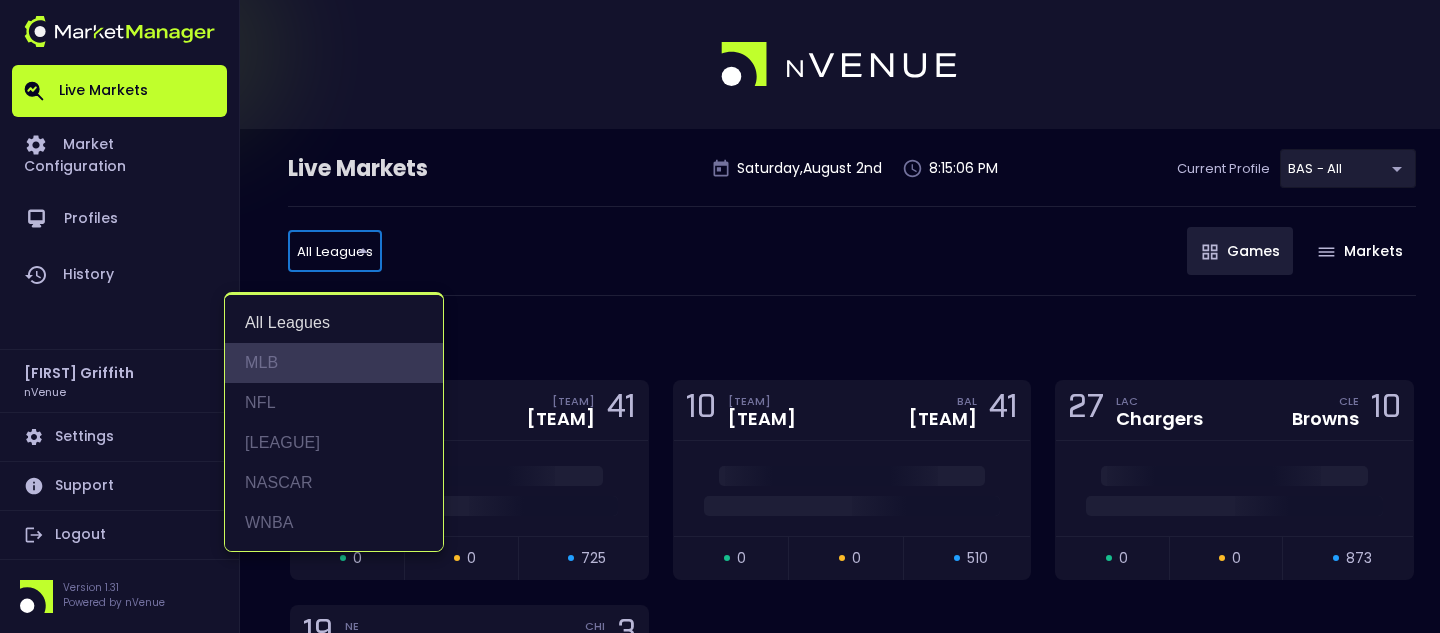 click on "MLB" at bounding box center (334, 363) 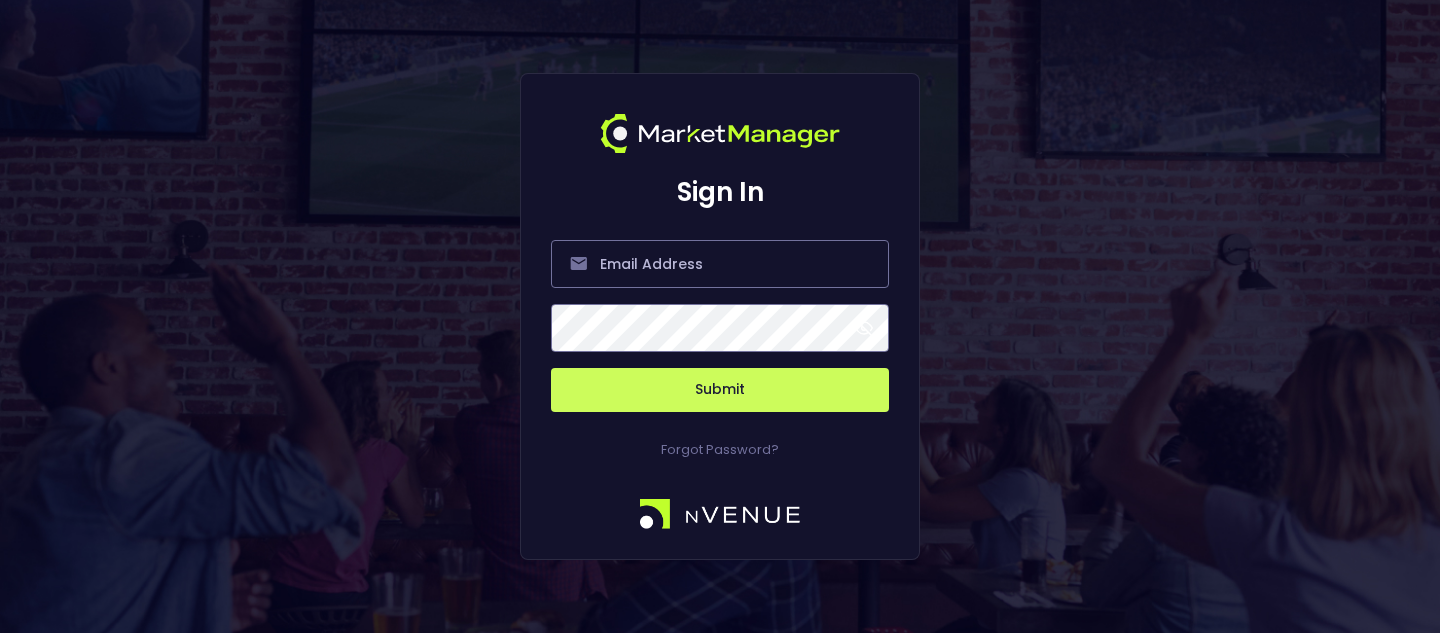 scroll, scrollTop: 0, scrollLeft: 0, axis: both 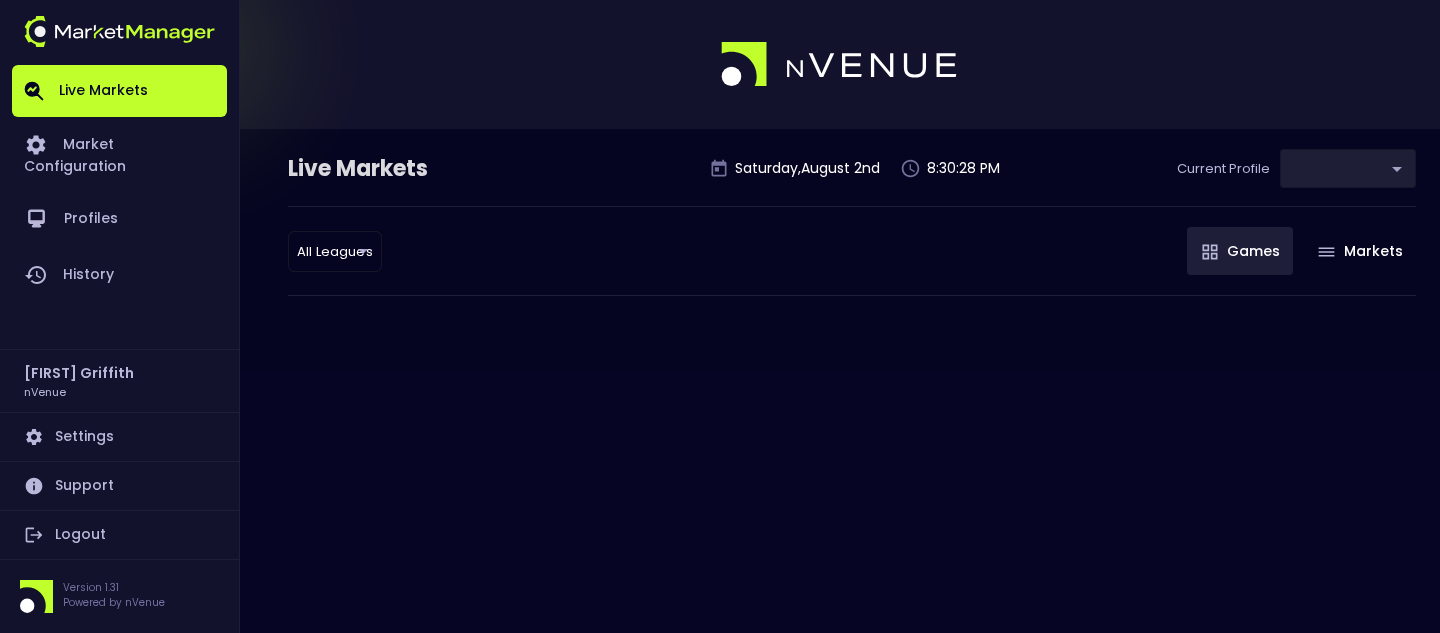 type on "[UUID]" 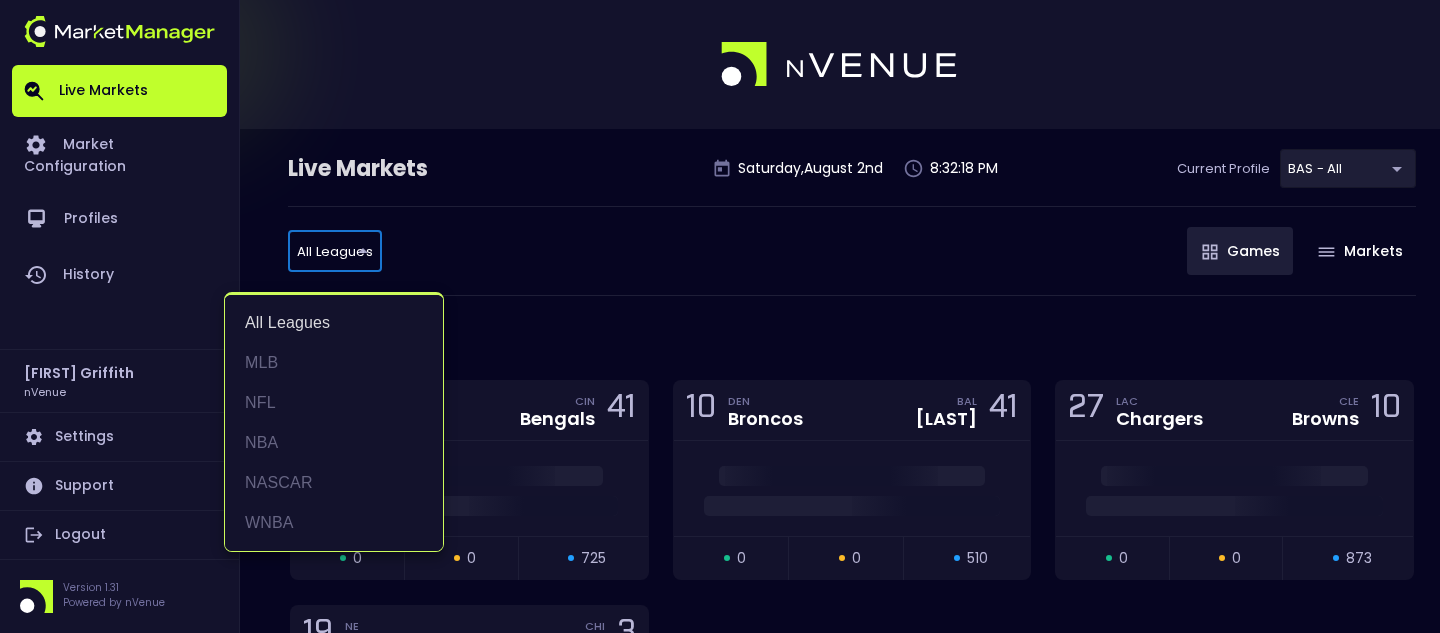 click on "Live Markets Market Configuration Profiles History Jerry   Griffith nVenue Settings Support Logout   Version 1.31  Powered by nVenue Live Markets Saturday ,  August   2 nd 8:32:18 PM Current Profile BAS - All 0d810fa5-e353-4d9c-b11d-31f095cae871 Select All Leagues all leagues ​  Games  Markets NFL   4   Games 24 LV Raiders CIN Bengals 41 open 0 suspended 0 closed 725 10 DEN Broncos BAL Ravens 41 open 0 suspended 0 closed 510 27 LAC Chargers CLE Browns 10 open 0 suspended 0 closed 873 19 NE Patriots CHI Bears 3 open 0 suspended 0 closed 689 WNBA   10   Games 111 MIN Lynx LVA Aces 58 open 0 suspended 0 closed 192 93 IND Fever DAL Wings 101 Replay Game open 0 suspended 0 closed 200 82 MIN Lynx CON Sun 83 Replay Game open 0 suspended 0 closed 206 84 MIN Lynx NYL Liberty 83 Replay Game open 0 suspended 0 closed 209 77 LAS Sparks NYL Liberty 88 Replay Game open 0 suspended 0 closed 208 66 MIN Lynx NYL Liberty 77 Replay Game open 0 suspended 0 closed 222 68 CHI Sky PHX Mercury 86 Replay Game open 0 suspended 0 222" at bounding box center [720, 2916] 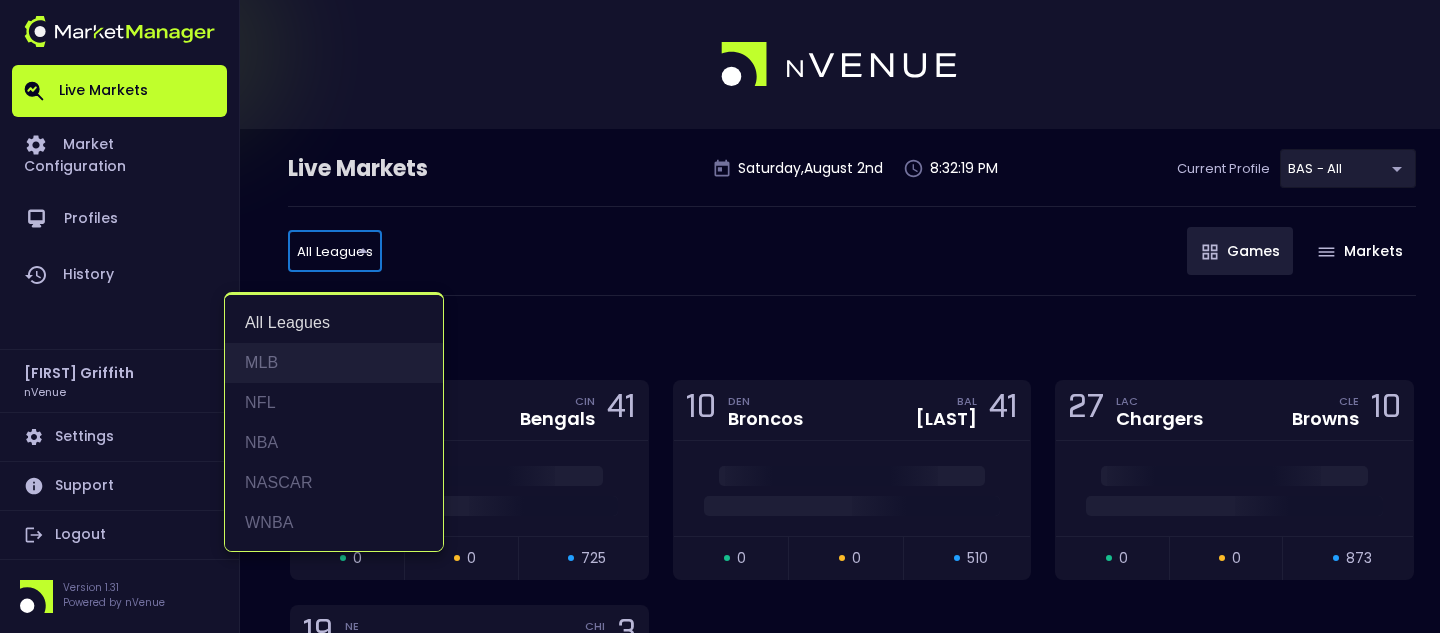 click on "MLB" at bounding box center (334, 363) 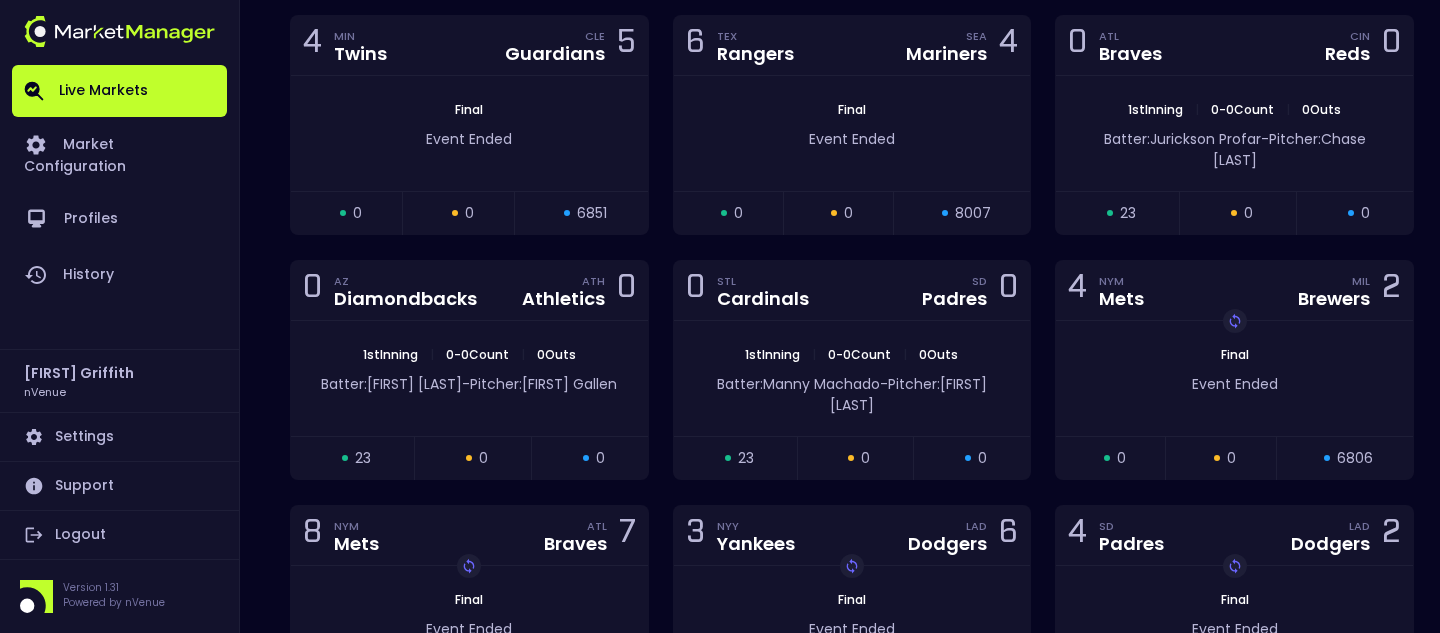 scroll, scrollTop: 1168, scrollLeft: 0, axis: vertical 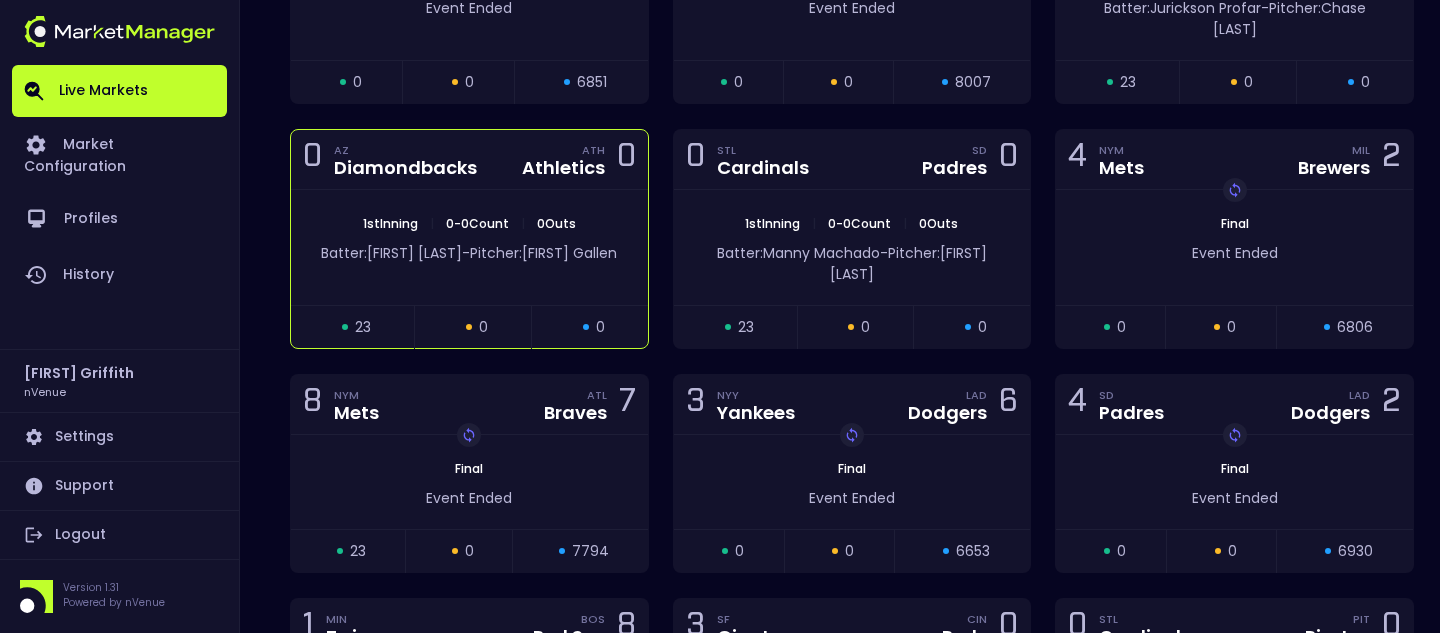 click on "Diamondbacks" at bounding box center [405, 168] 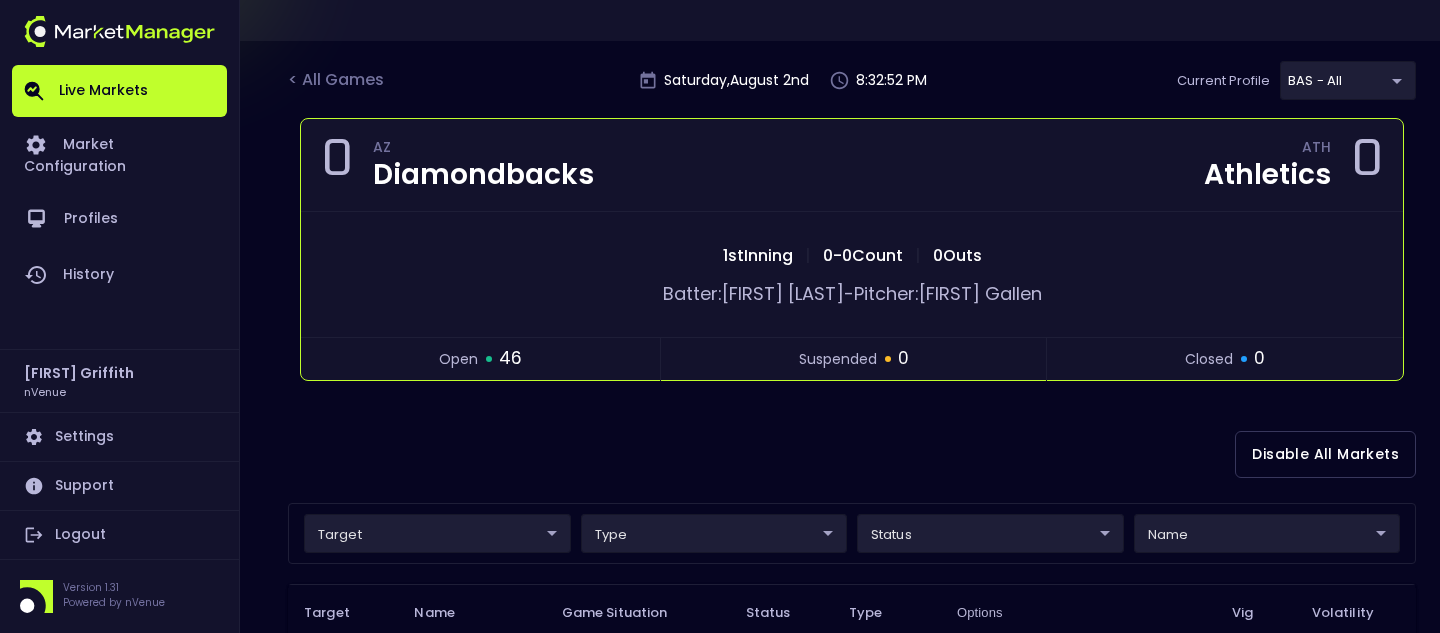 scroll, scrollTop: 0, scrollLeft: 0, axis: both 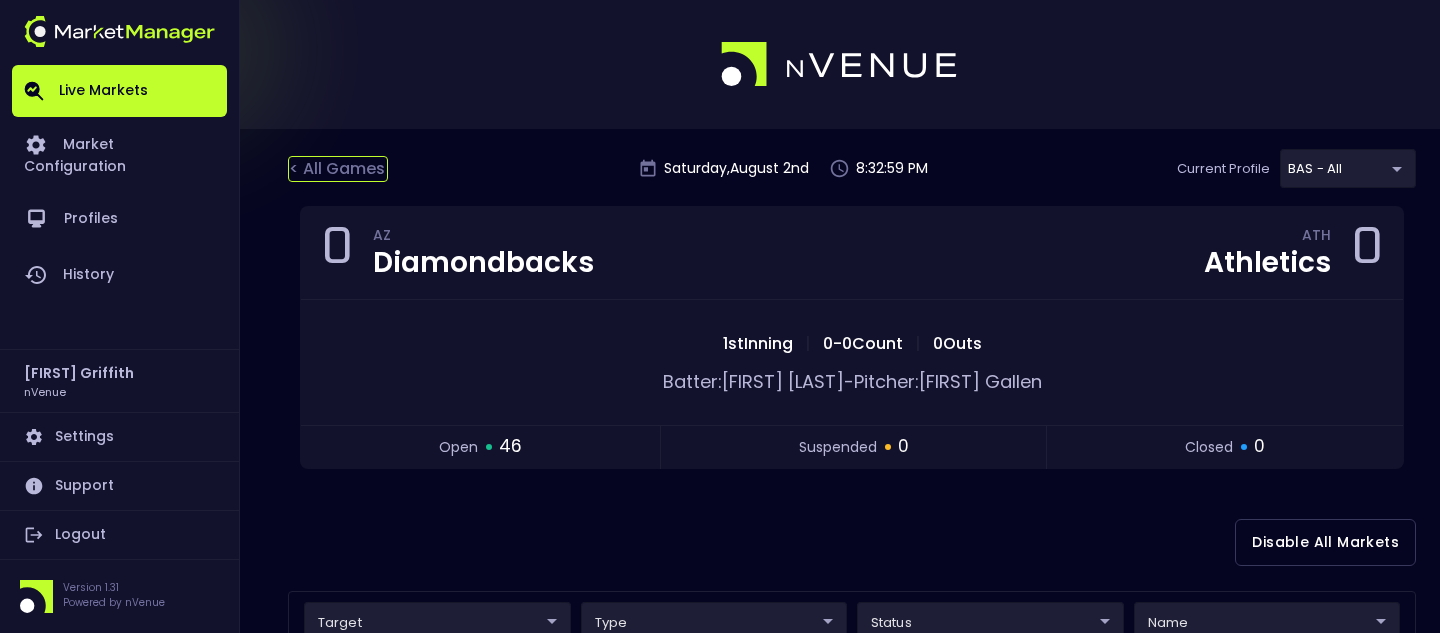 click on "< All Games" at bounding box center [338, 169] 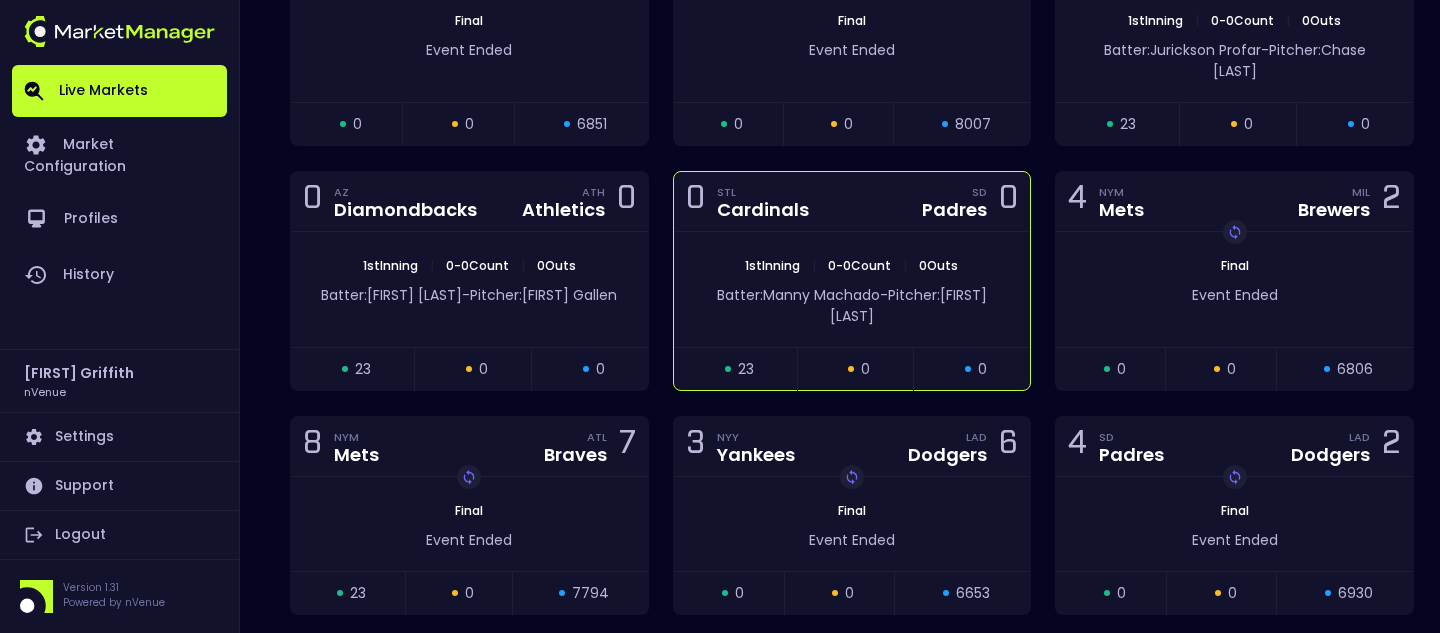 scroll, scrollTop: 1129, scrollLeft: 0, axis: vertical 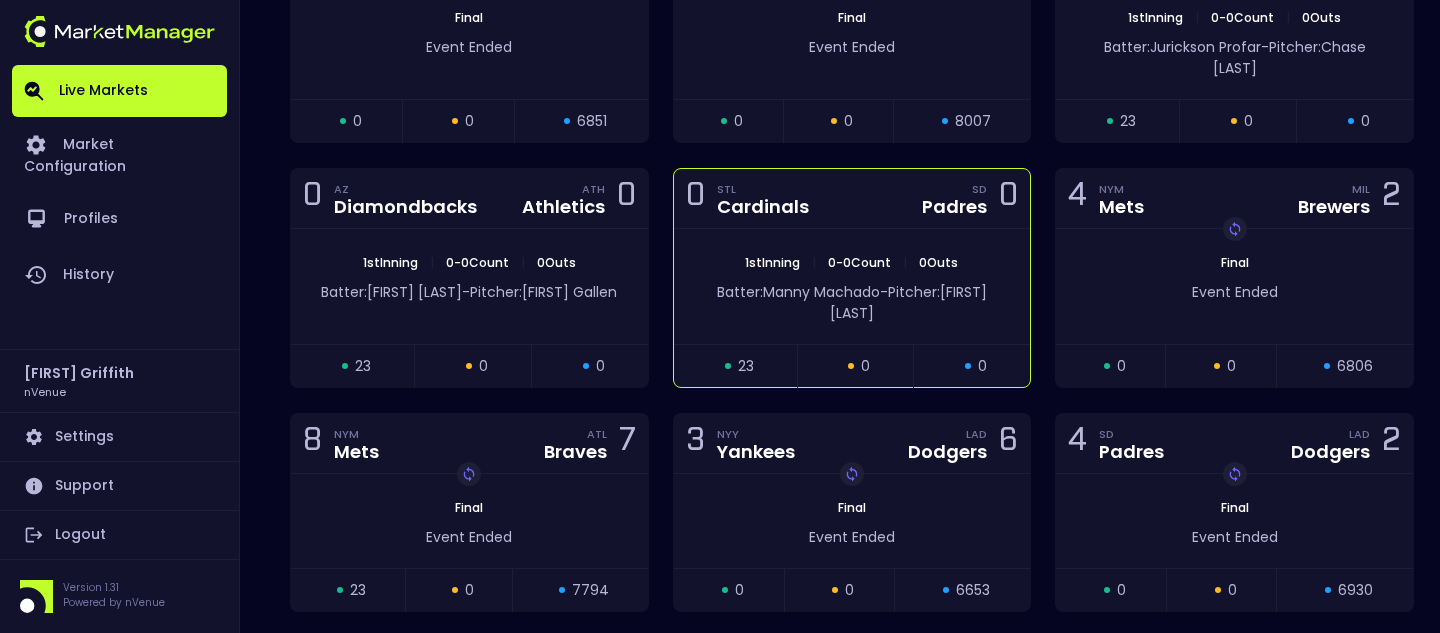 click on "0 STL Cardinals SD Padres 0" at bounding box center (852, 199) 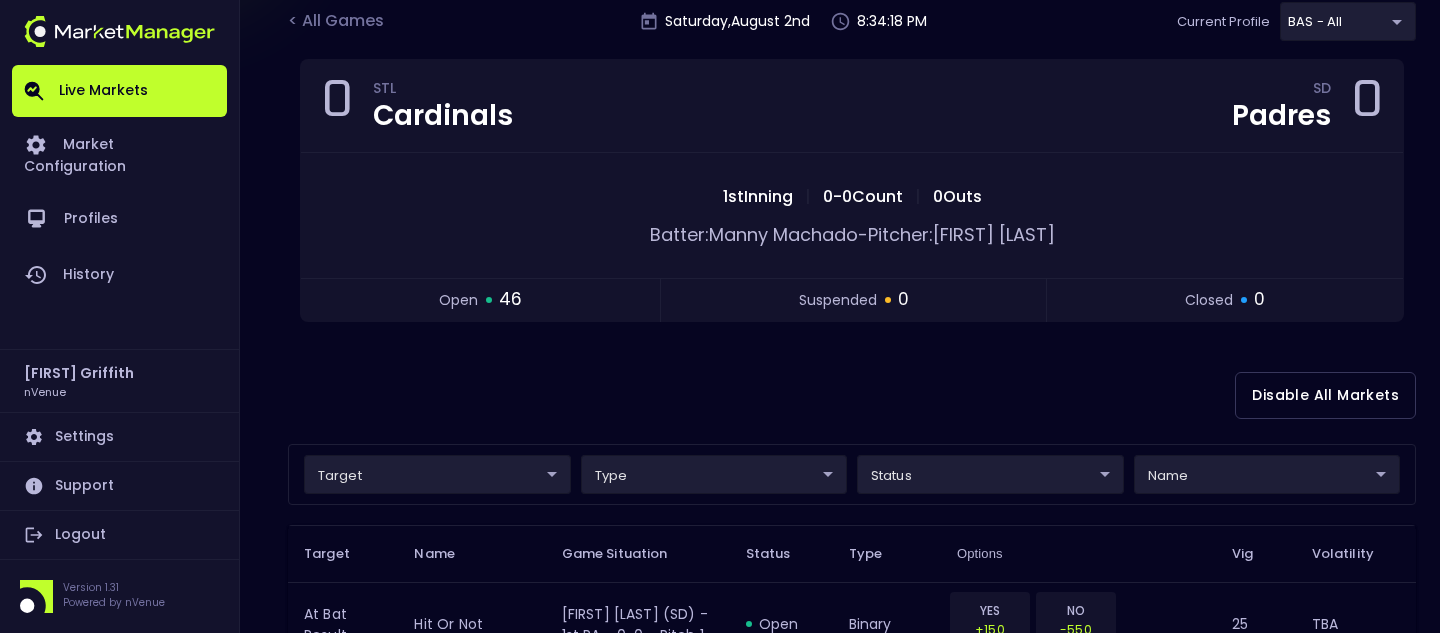 scroll, scrollTop: 0, scrollLeft: 0, axis: both 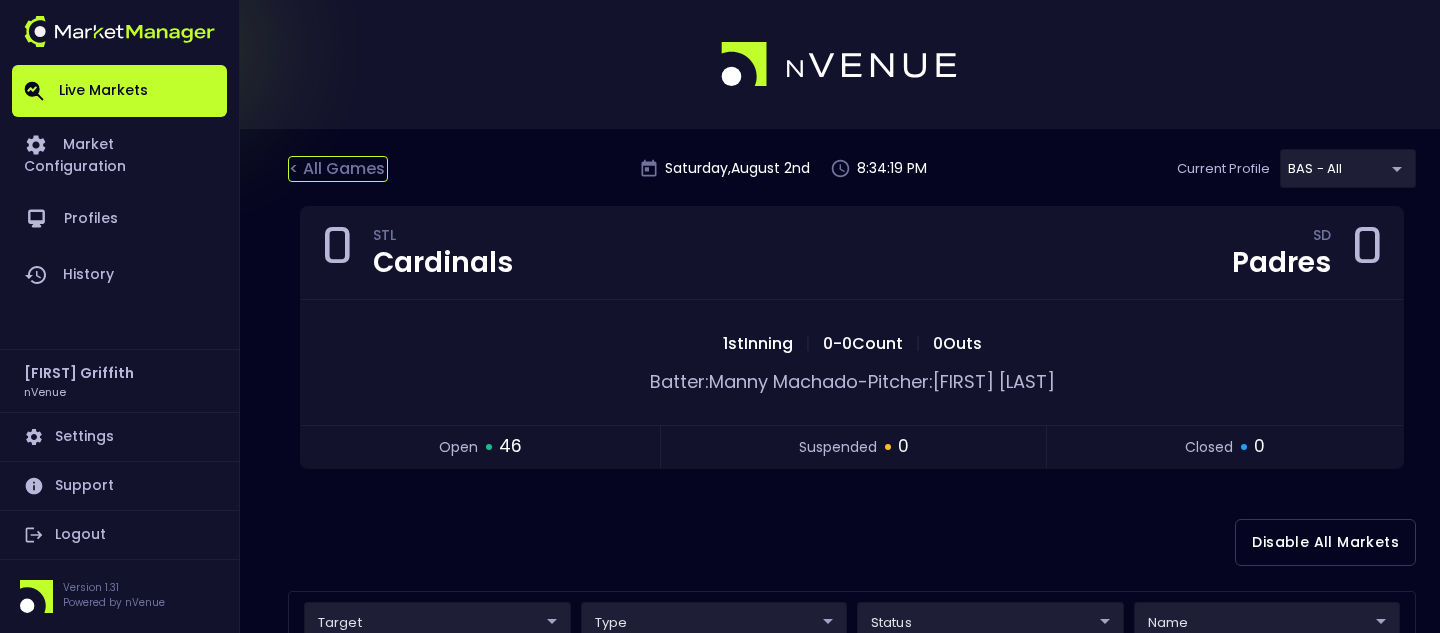 click on "< All Games" at bounding box center (338, 169) 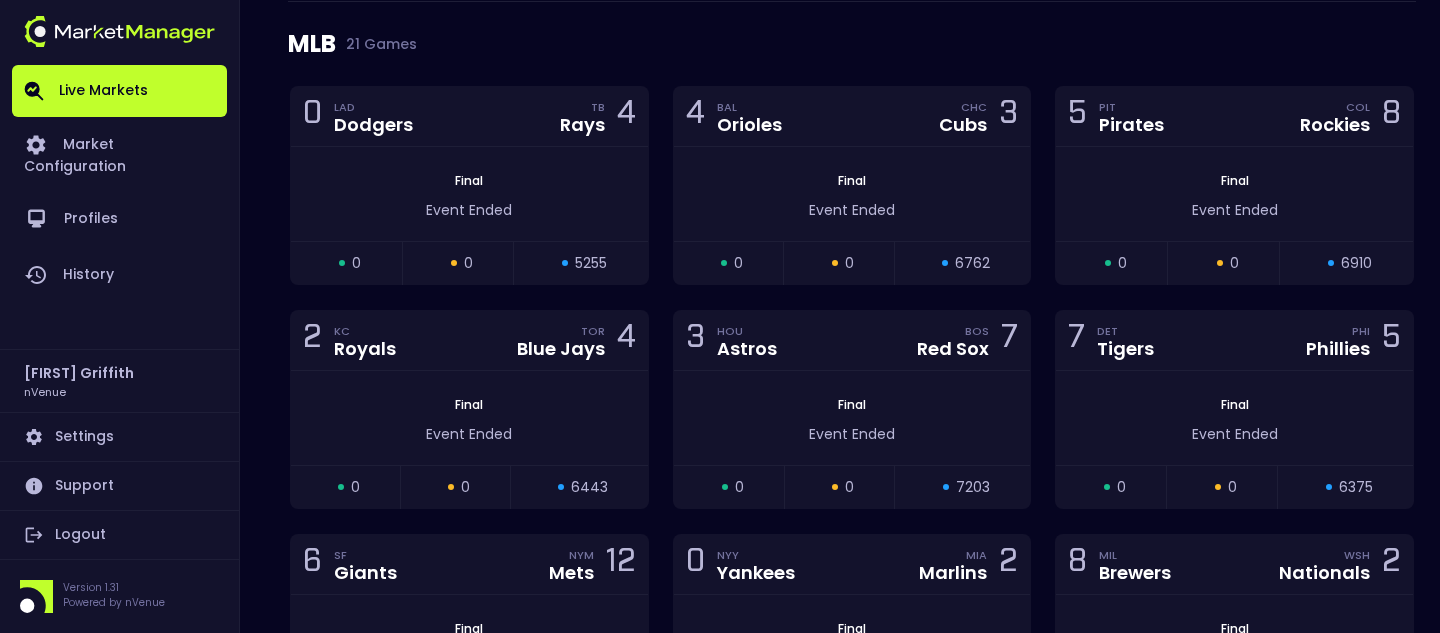 scroll, scrollTop: 242, scrollLeft: 0, axis: vertical 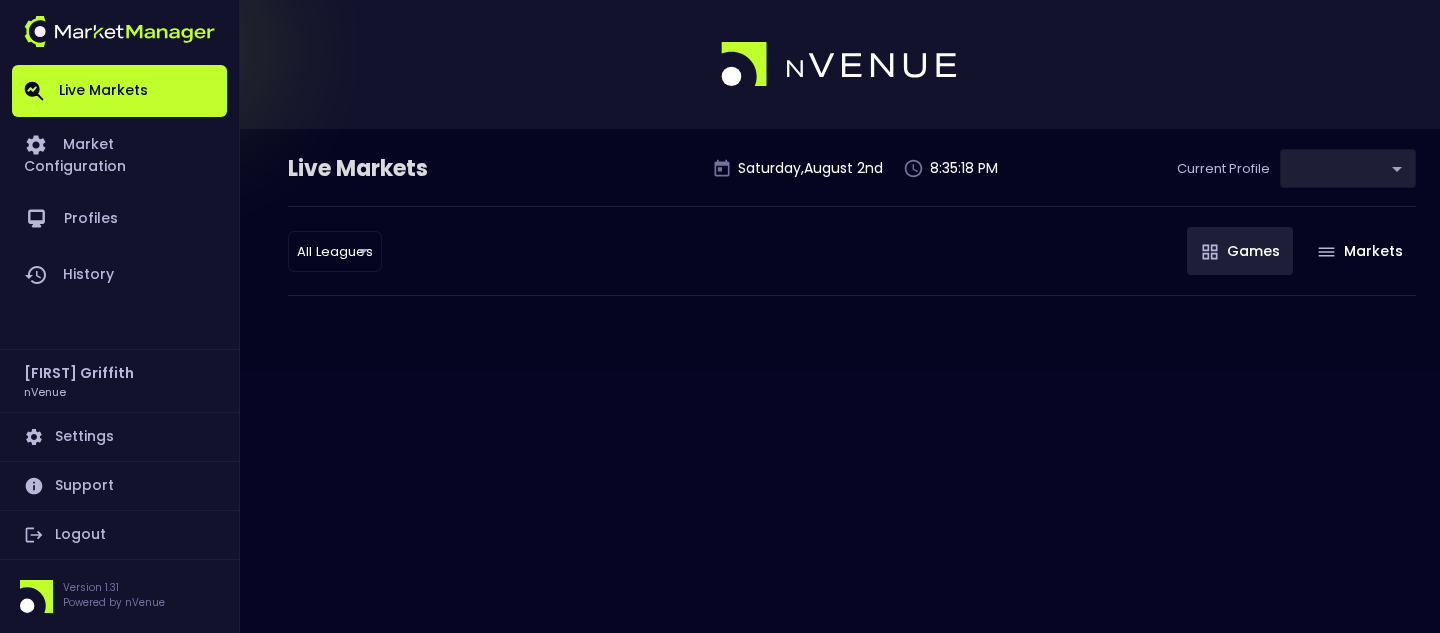 type on "0d810fa5-e353-4d9c-b11d-31f095cae871" 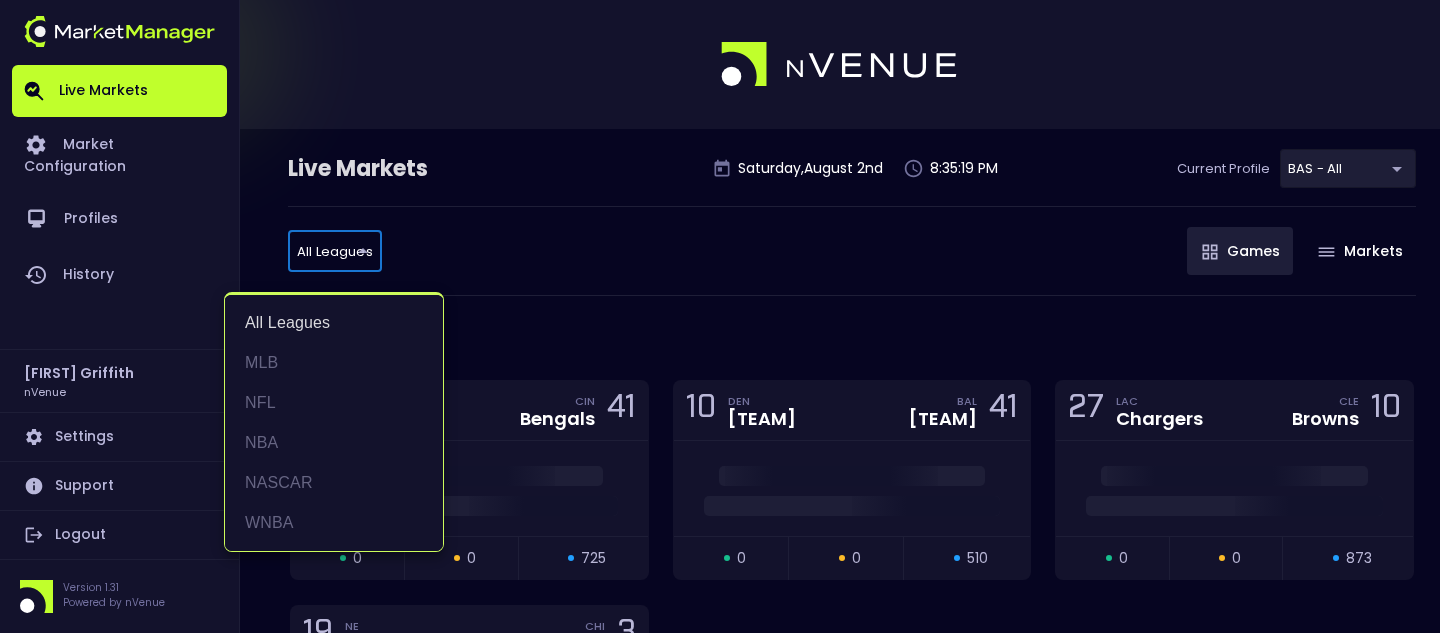 click on "Live Markets Market Configuration Profiles History [FIRST] [LAST] nVenue Settings Support Logout Version 1.31 Powered by nVenue Live Markets Saturday , August 2nd 8:35:19 PM Current Profile BAS - All 0d810fa5-e353-4d9c-b11d-31f095cae871 Select All Leagues all leagues ​ Games Markets NFL 4 Games 24 LV Raiders CIN Bengals 41 open 0 suspended 0 closed 725 10 DEN Broncos BAL Ravens 41 open 0 suspended 0 closed 510 27 LAC Chargers CLE Browns 10 open 0 suspended 0 closed 873 19 NE Patriots CHI Bears 3 open 0 suspended 0 closed 689 WNBA 10 Games 111 MIN Lynx LVA Aces 58 open 0 suspended 0 closed 192 93 IND Fever DAL Wings 101 Replay Game open 0 suspended 0 closed 200 82 MIN Lynx CON Sun 83 Replay Game open 0 suspended 0 closed 206 84 MIN Lynx NYL Liberty 83 Replay Game open 0 suspended 0 closed 209 77 LAS Sparks NYL Liberty 88 Replay Game open 0 suspended 0 closed 208 66 MIN Lynx NYL Liberty 77 Replay Game open 0 suspended 0 closed 222 68 CHI Sky PHX Mercury 86 Replay Game open 0 suspended 0 222" at bounding box center [720, 2888] 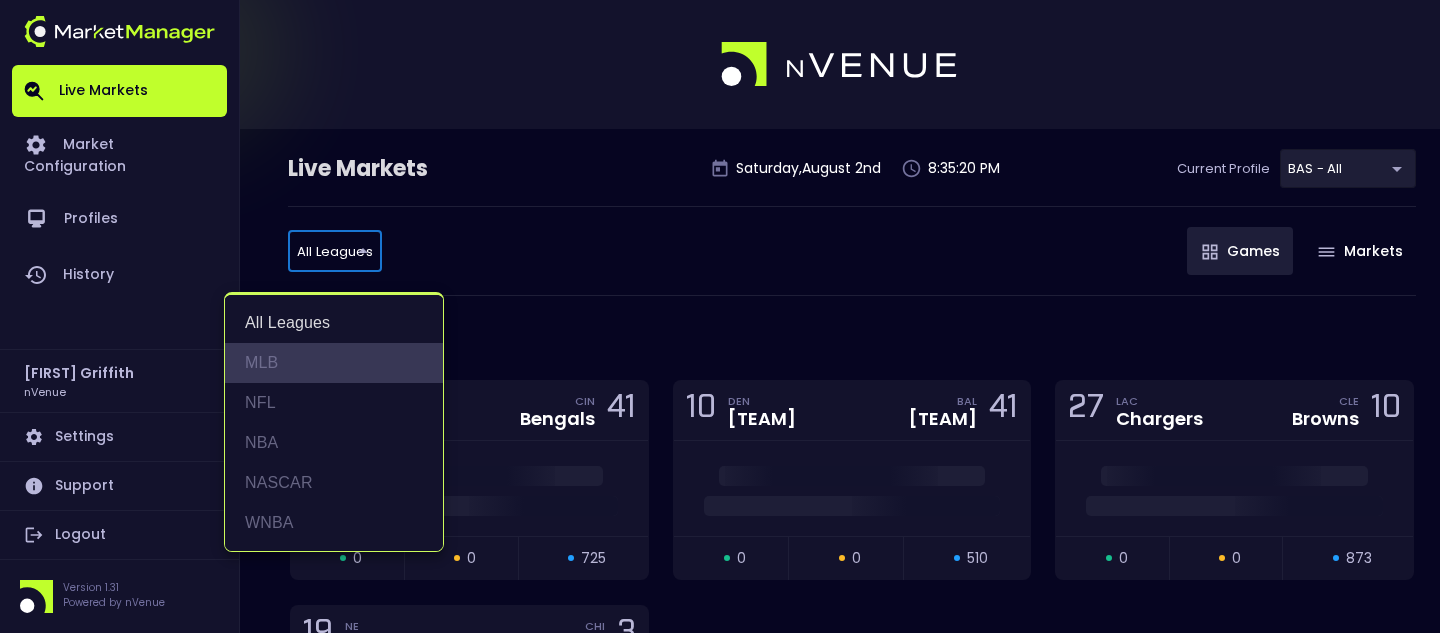 click on "MLB" at bounding box center (334, 363) 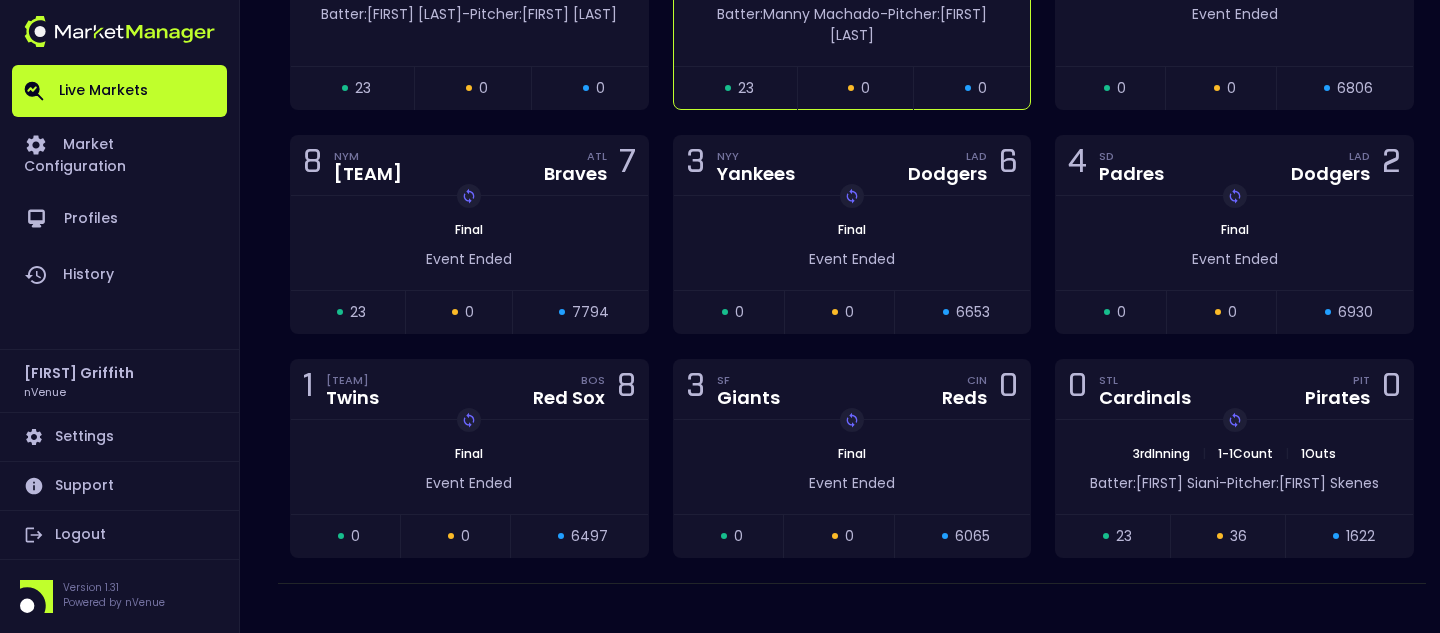 scroll, scrollTop: 1433, scrollLeft: 0, axis: vertical 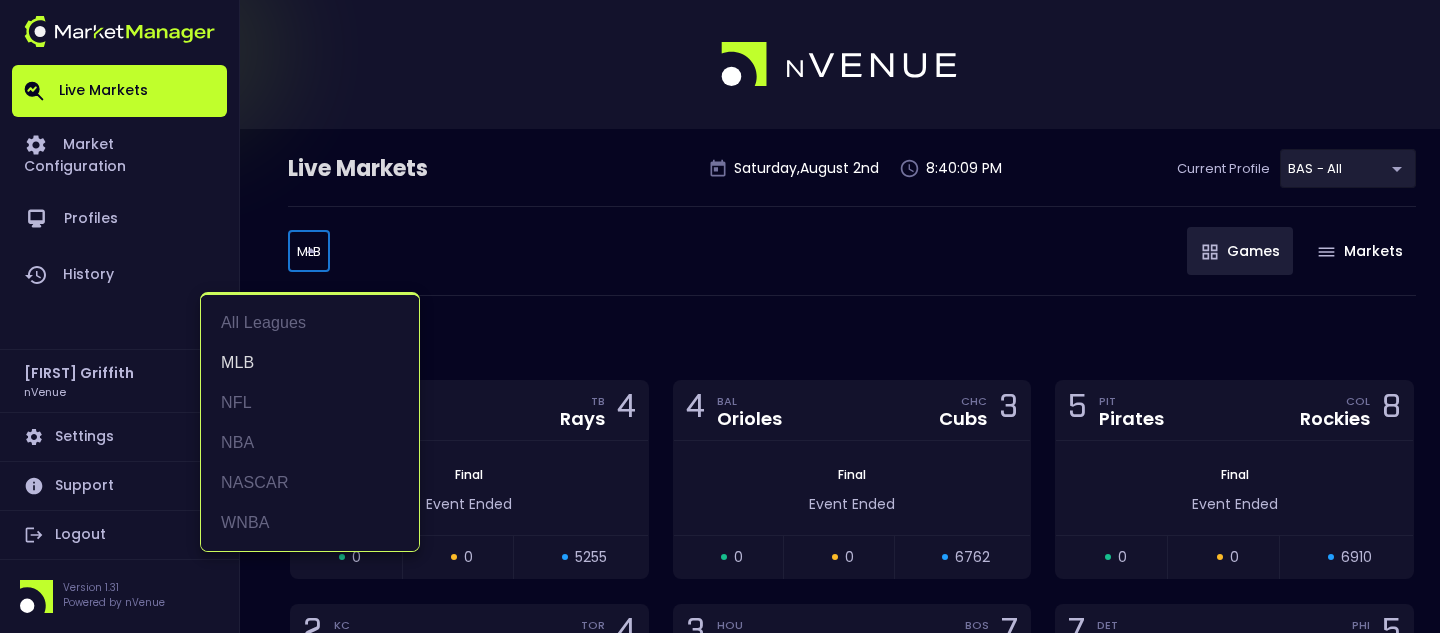 click on "Live Markets Market Configuration Profiles History [FIRST] [LAST] nVenue Settings Support Logout Version 1.31 Powered by nVenue Live Markets Saturday , August 2nd 8:40:09 PM Current Profile BAS - All 0d810fa5-e353-4d9c-b11d-31f095cae871 Select MLB MLB ​ Games Markets MLB 22 Games 0 LAD Dodgers TB Rays 4 Final Event Ended open 0 suspended 0 closed 5255 4 BAL Orioles CHC Cubs 3 Final Event Ended open 0 suspended 0 closed 6762 5 PIT Pirates COL Rockies 8 Final Event Ended open 0 suspended 0 closed 6910 2 KC Royals TOR Blue Jays 4 Final Event Ended open 0 suspended 0 closed 6443 3 HOU Astros BOS Red Sox 7 Final Event Ended open 0 suspended 0 closed 7203 7 DET Tigers PHI Phillies 5 Final Event Ended open 0 suspended 0 closed 6375 6 SF Giants NYM Mets 12 Final Event Ended open 0 suspended 0 closed 6673 0 NYY Yankees MIA Marlins 2 Final Event Ended open 0 suspended 0 closed 4813 8 MIL Brewers WSH Nationals 2 Final Event Ended open 0 suspended 0 closed 5978 4 MIN Twins CLE Guardians 5 Final open 0 0" at bounding box center [720, 1155] 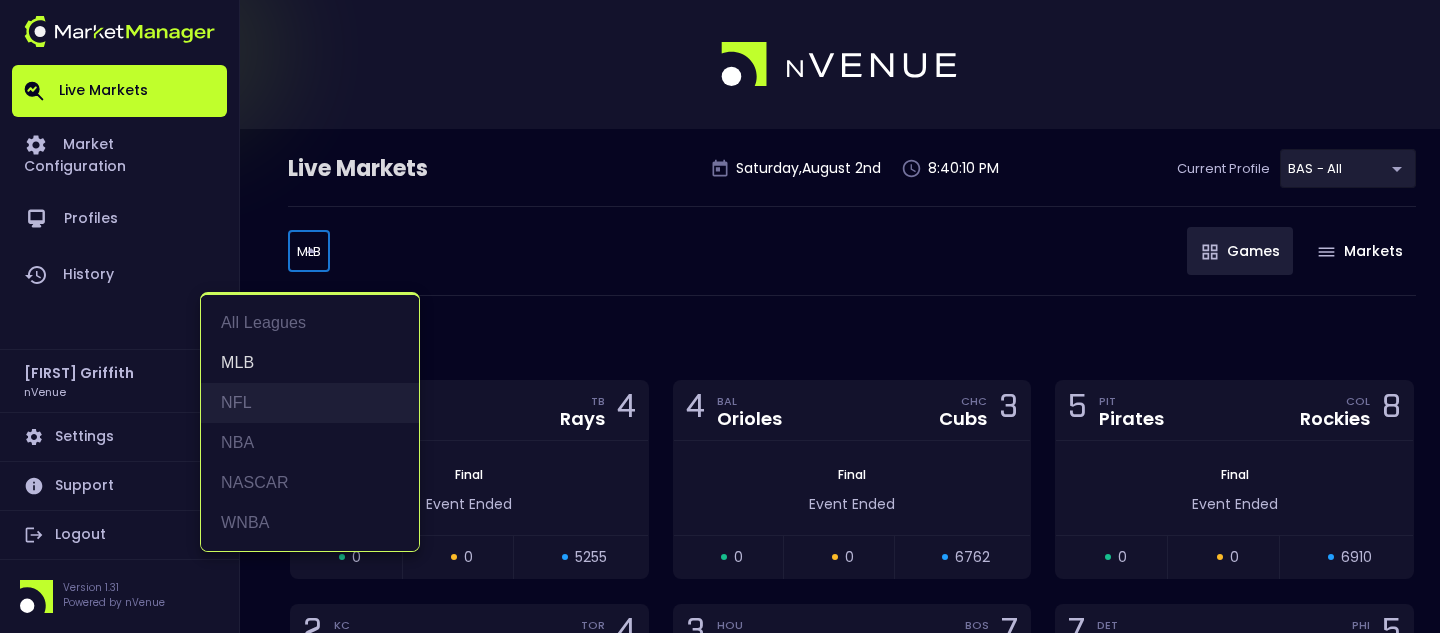 click on "NFL" at bounding box center (310, 403) 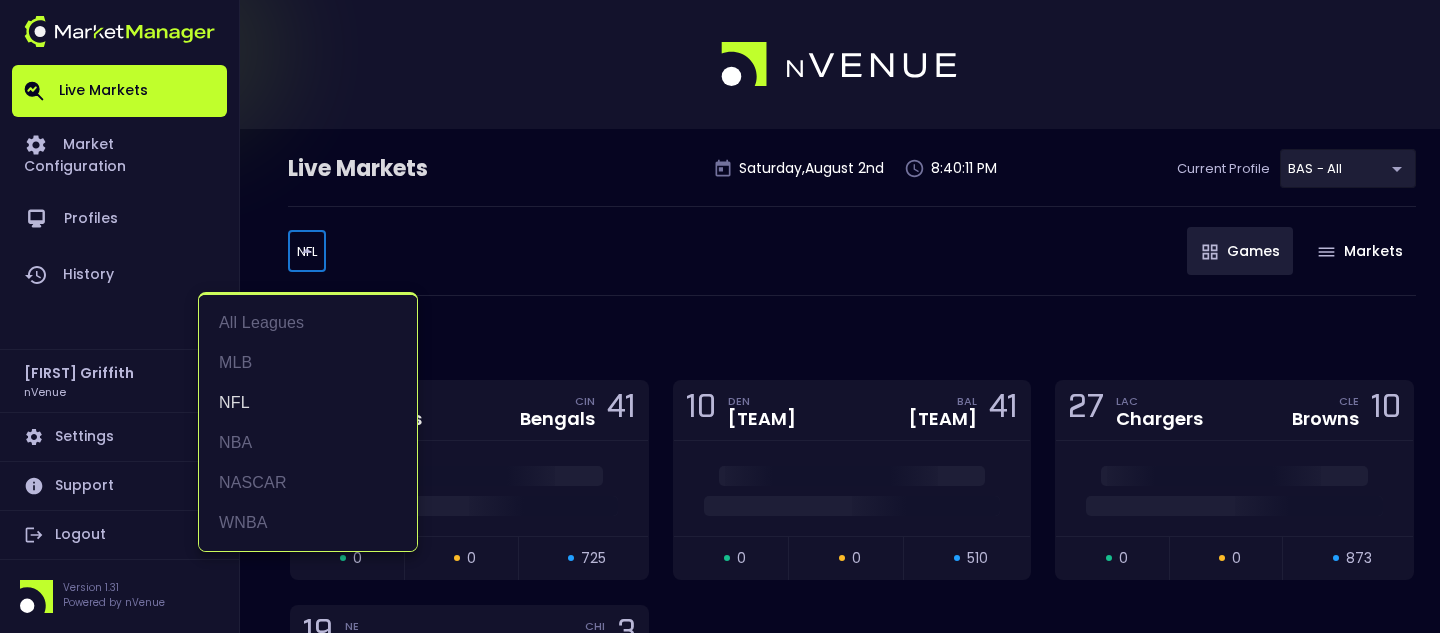 click on "Live Markets Market Configuration Profiles History [FIRST] [LAST] nVenue Settings Support Logout Version 1.31 Powered by nVenue Live Markets Saturday , August 2nd 8:40:11 PM Current Profile BAS - All 0d810fa5-e353-4d9c-b11d-31f095cae871 Select NFL NFL ​ Games Markets NFL 4 Games 24 LV Raiders CIN Bengals 41 open 0 suspended 0 closed 725 10 DEN Broncos BAL Ravens 41 open 0 suspended 0 closed 510 27 LAC Chargers CLE Browns 10 open 0 suspended 0 closed 873 19 NE Patriots CHI Bears 3 open 0 suspended 0 closed 689 All Leagues MLB NFL NBA NASCAR WNBA" at bounding box center [720, 453] 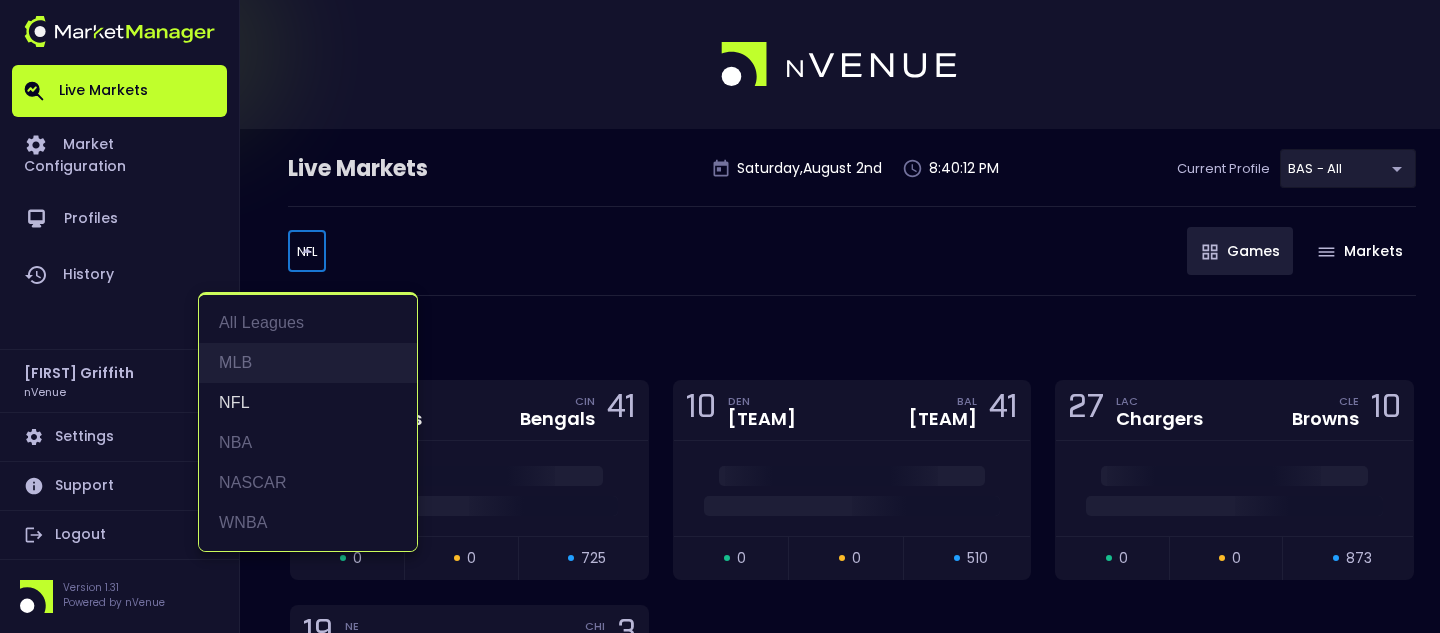 click on "MLB" at bounding box center [308, 363] 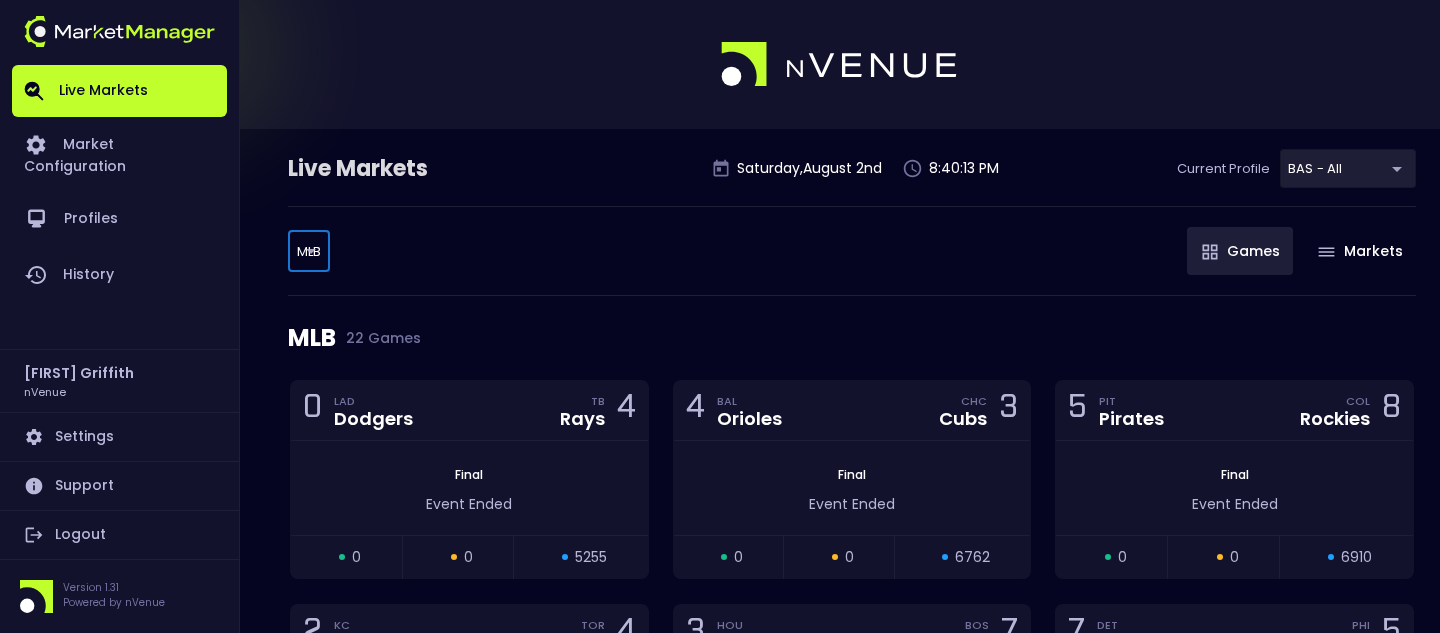 click on "Live Markets Market Configuration Profiles History [FIRST] [LAST] nVenue Settings Support Logout Version 1.31 Powered by nVenue Live Markets Saturday , August 2nd 8:40:09 PM Current Profile BAS - All 0d810fa5-e353-4d9c-b11d-31f095cae871 Select MLB MLB ​ Games Markets MLB 22 Games 0 LAD Dodgers TB Rays 4 Final Event Ended open 0 suspended 0 closed 5255 4 BAL Orioles CHC Cubs 3 Final Event Ended open 0 suspended 0 closed 6762 5 PIT Pirates COL Rockies 8 Final Event Ended open 0 suspended 0 closed 6910 2 KC Royals TOR Blue Jays 4 Final Event Ended open 0 suspended 0 closed 6443 3 HOU Astros BOS Red Sox 7 Final Event Ended open 0 suspended 0 closed 7203 7 DET Tigers PHI Phillies 5 Final Event Ended open 0 suspended 0 closed 6375 6 SF Giants NYM Mets 12 Final Event Ended open 0 suspended 0 closed 6673 0 NYY Yankees MIA Marlins 2 Final Event Ended open 0 suspended 0 closed 4813 8 MIL Brewers WSH Nationals 2 Final Event Ended open 0 suspended 0 closed 5978 4 MIN Twins CLE Guardians 5 Final open 0 0" at bounding box center (852, 251) 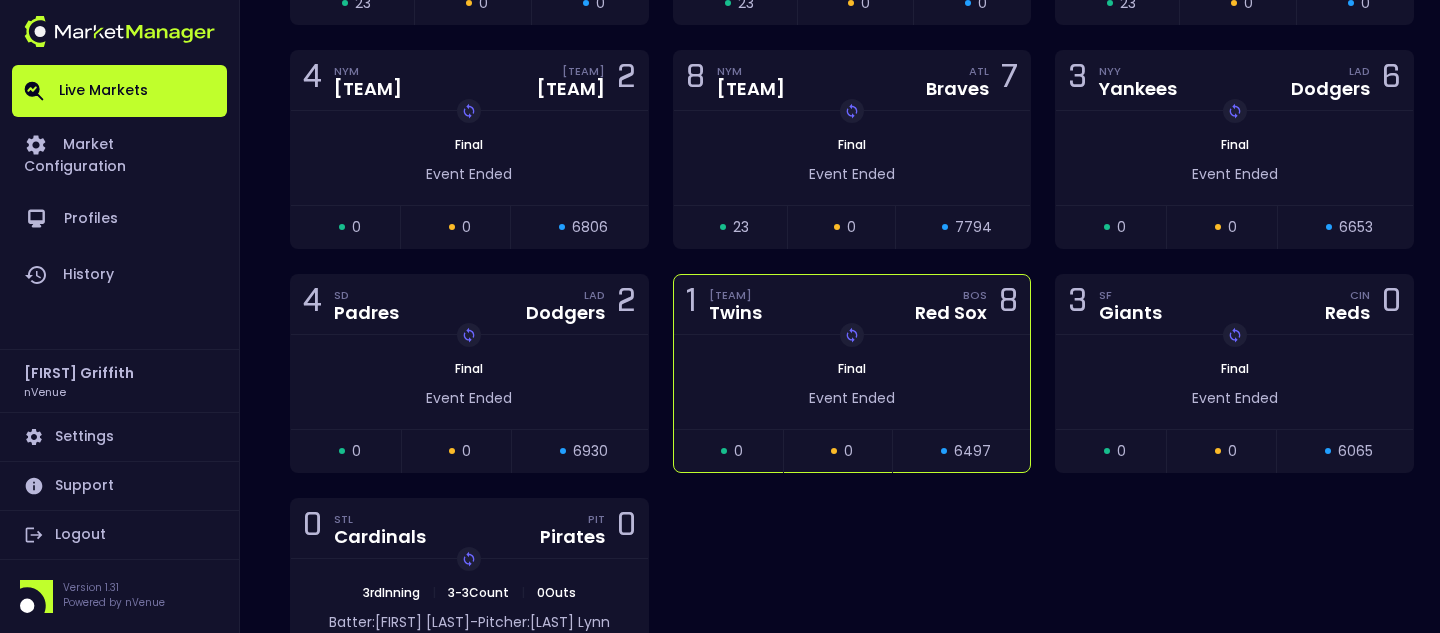 scroll, scrollTop: 1436, scrollLeft: 0, axis: vertical 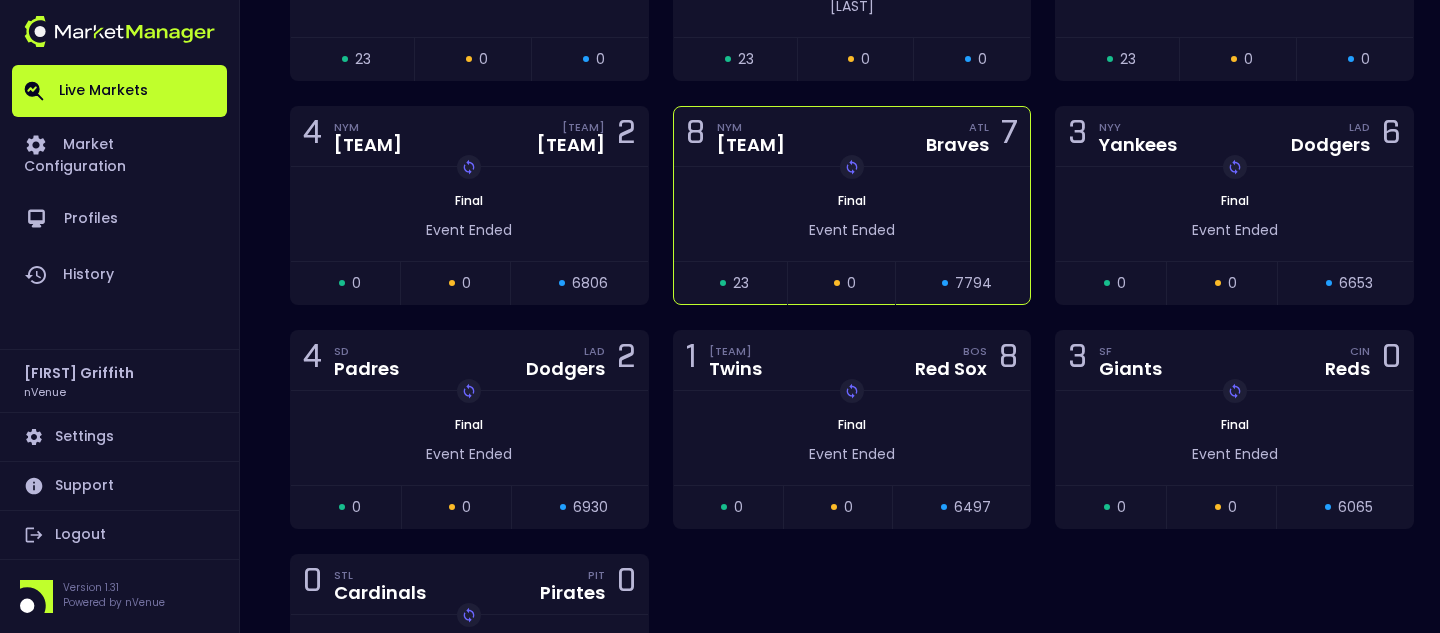 click on "8 NYM Mets ATL Braves 7" at bounding box center (852, 137) 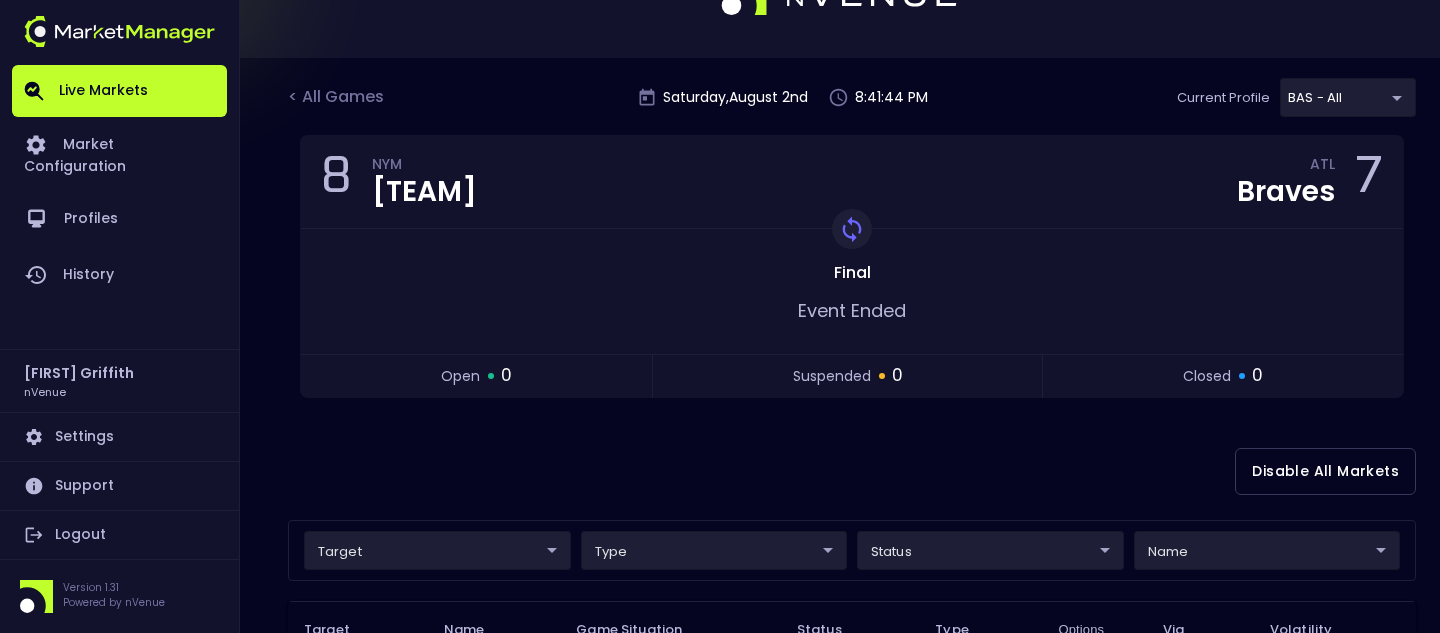 scroll, scrollTop: 0, scrollLeft: 0, axis: both 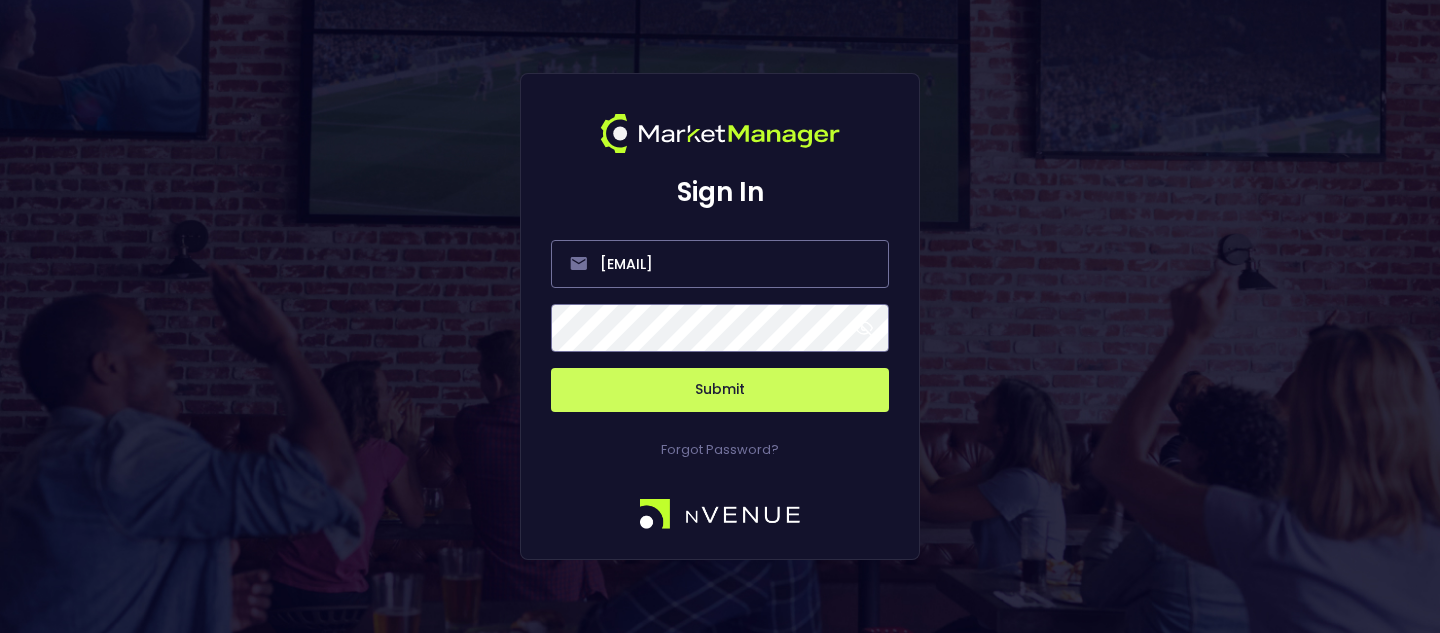 click on "Submit" at bounding box center [720, 390] 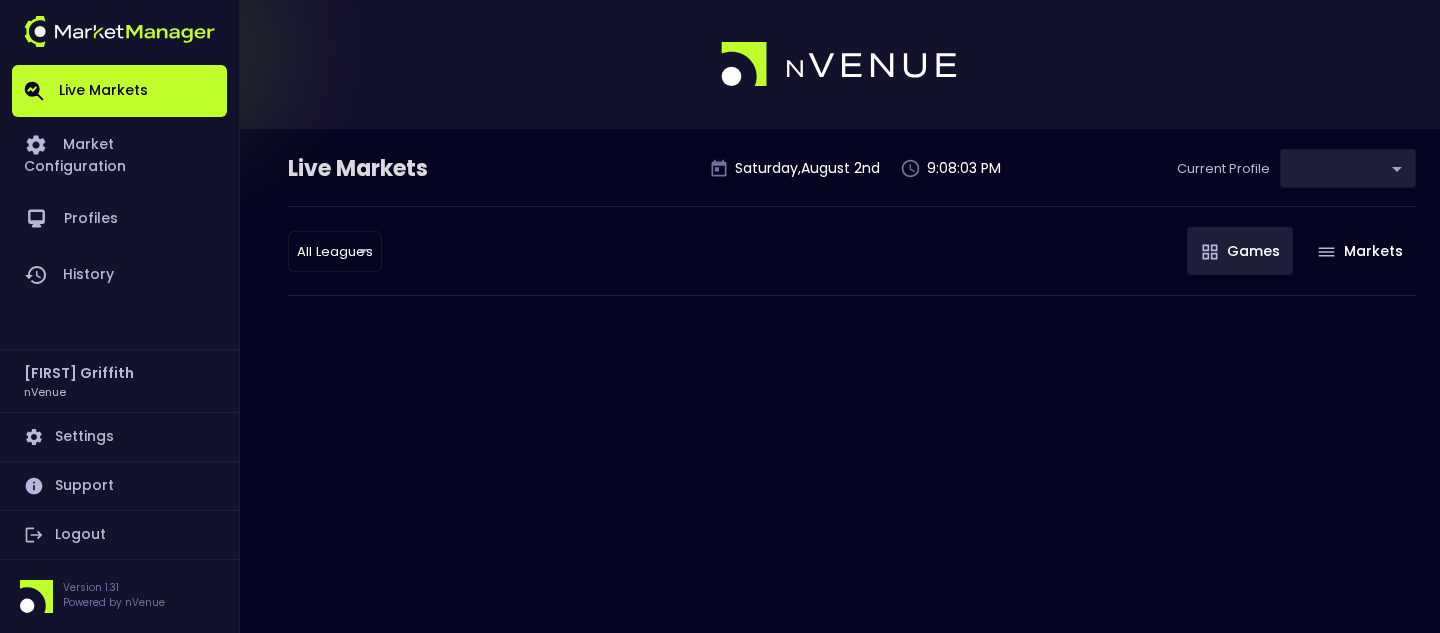 type on "0d810fa5-e353-4d9c-b11d-31f095cae871" 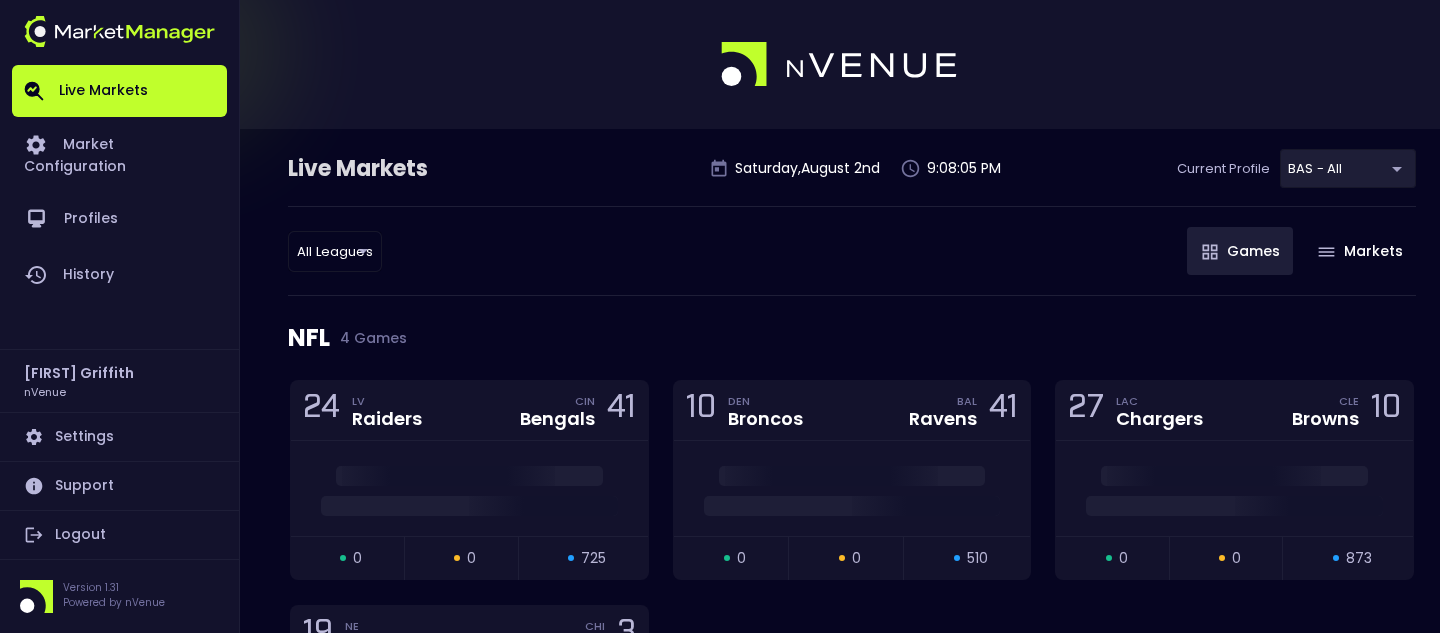 click on "Live Markets Market Configuration Profiles History [FIRST]   [LAST] nVenue Settings Support Logout   Version 1.31  Powered by nVenue Live Markets Saturday ,  August   2 nd 9:08:05 PM Current Profile BAS - All 0d810fa5-e353-4d9c-b11d-31f095cae871 Select All Leagues all leagues ​  Games  Markets NFL   4   Games 24 LV Raiders CIN Bengals 41 open 0 suspended 0 closed 725 10 DEN Broncos BAL Ravens 41 open 0 suspended 0 closed 510 27 LAC Chargers CLE Browns 10 open 0 suspended 0 closed 873 19 NE Patriots CHI Bears 3 open 0 suspended 0 closed 689 WNBA   10   Games 111 MIN Lynx LVA Aces 58 open 0 suspended 0 closed 192 93 IND Fever DAL Wings 101 Replay Game open 0 suspended 0 closed 200 82 MIN Lynx CON Sun 83 Replay Game open 0 suspended 0 closed 206 84 MIN Lynx NYL Liberty 83 Replay Game open 0 suspended 0 closed 209 77 LAS Sparks NYL Liberty 88 Replay Game open 0 suspended 0 closed 208 66 MIN Lynx NYL Liberty 77 Replay Game open 0 suspended 0 closed 222 68 CHI Sky PHX Mercury 86 Replay Game open 0 suspended 0 222" at bounding box center (720, 3017) 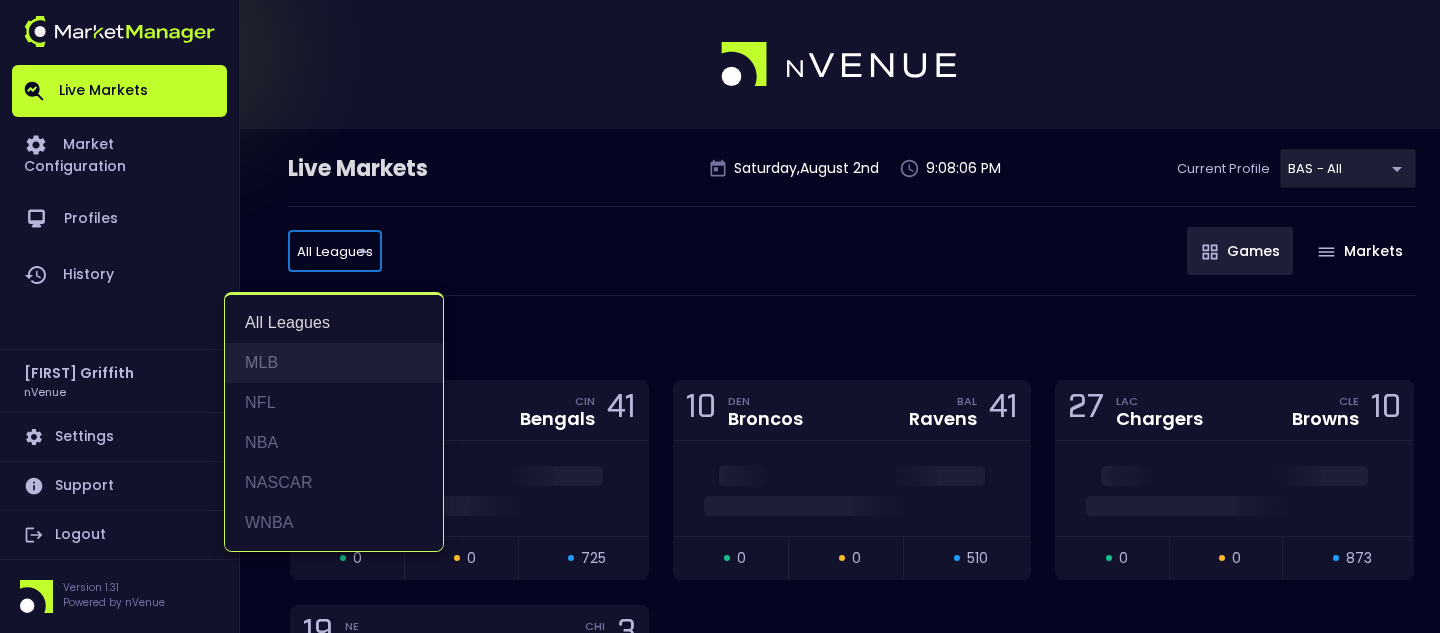 click on "MLB" at bounding box center (334, 363) 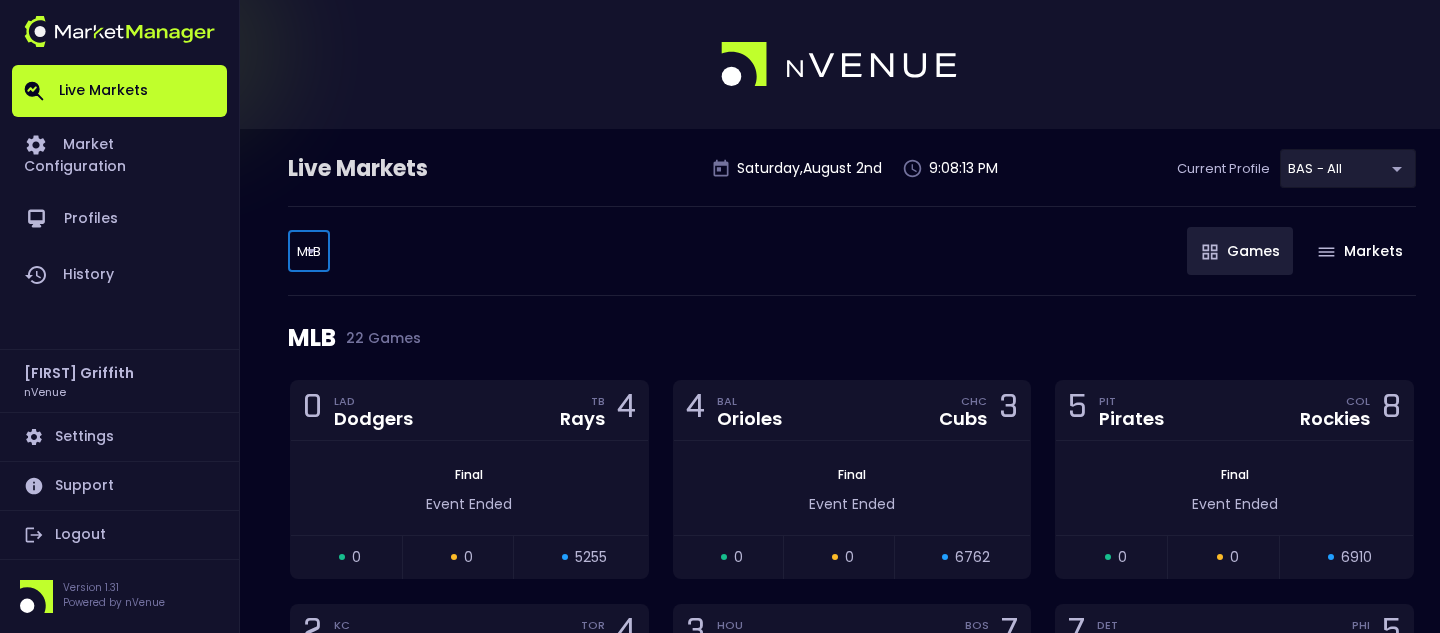 click on "Games" at bounding box center [1240, 251] 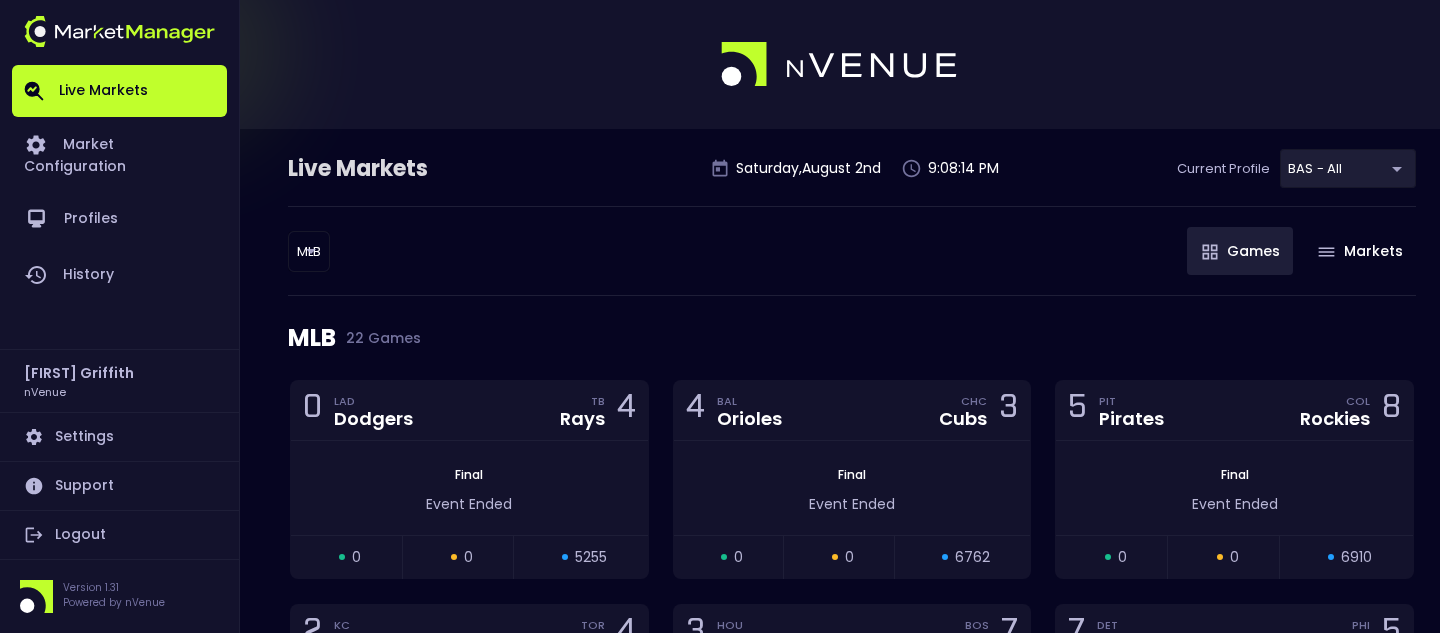 click on "Games" at bounding box center (1240, 251) 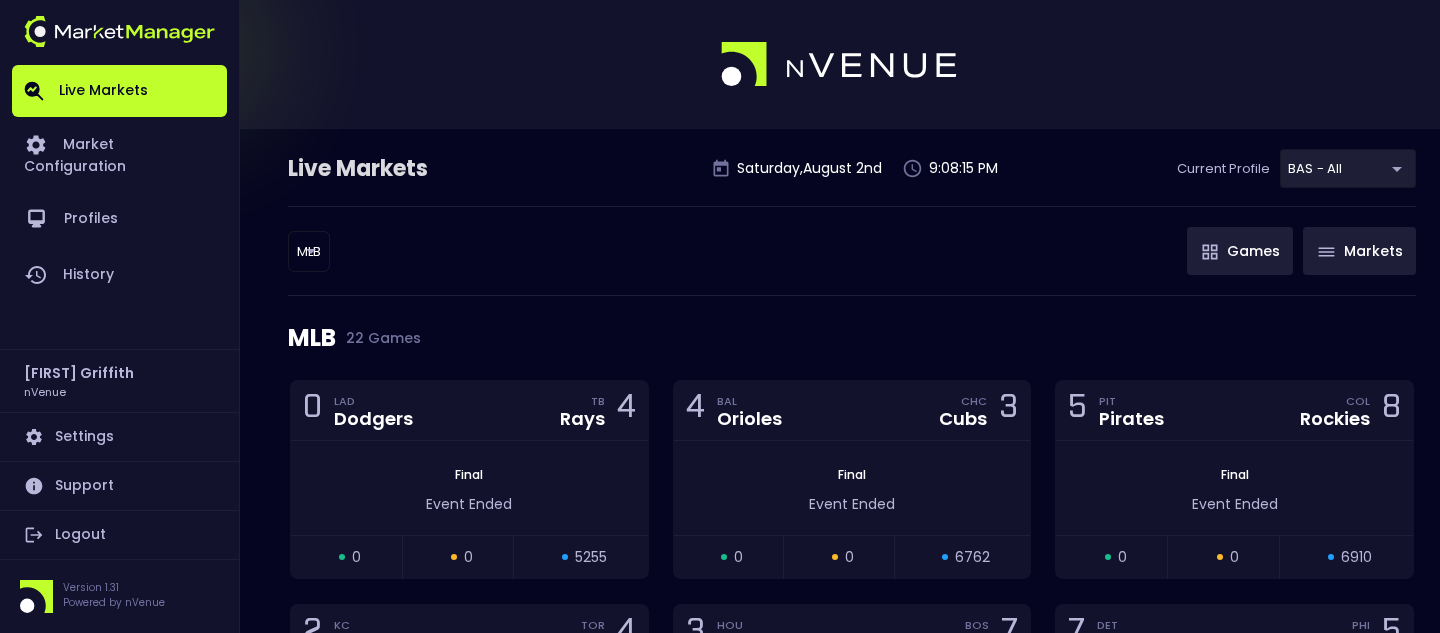 click at bounding box center (1326, 252) 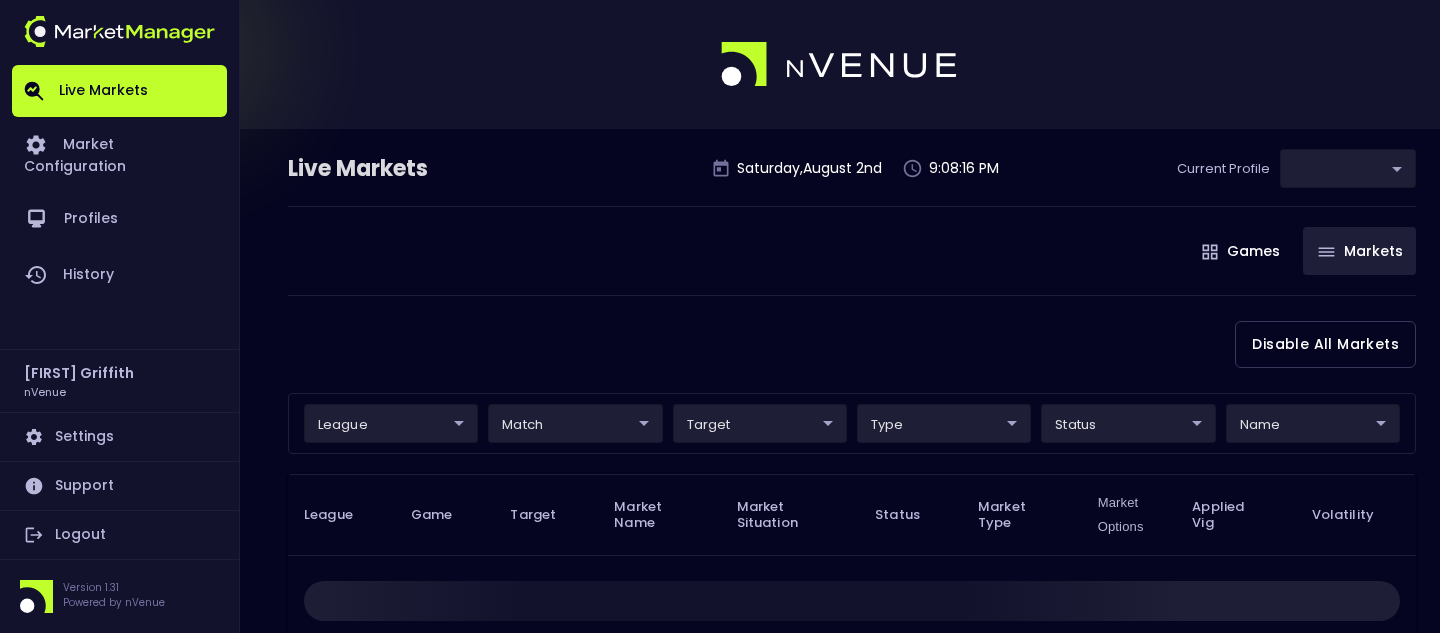 type on "0d810fa5-e353-4d9c-b11d-31f095cae871" 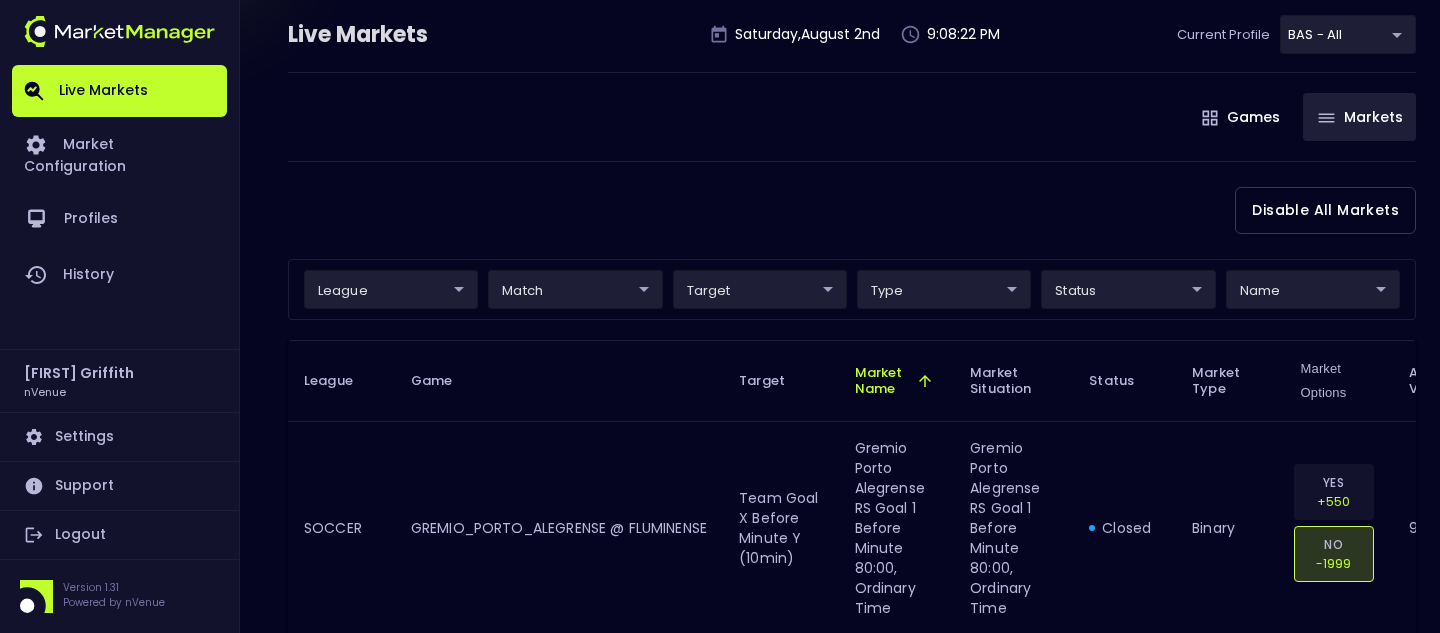 scroll, scrollTop: 0, scrollLeft: 0, axis: both 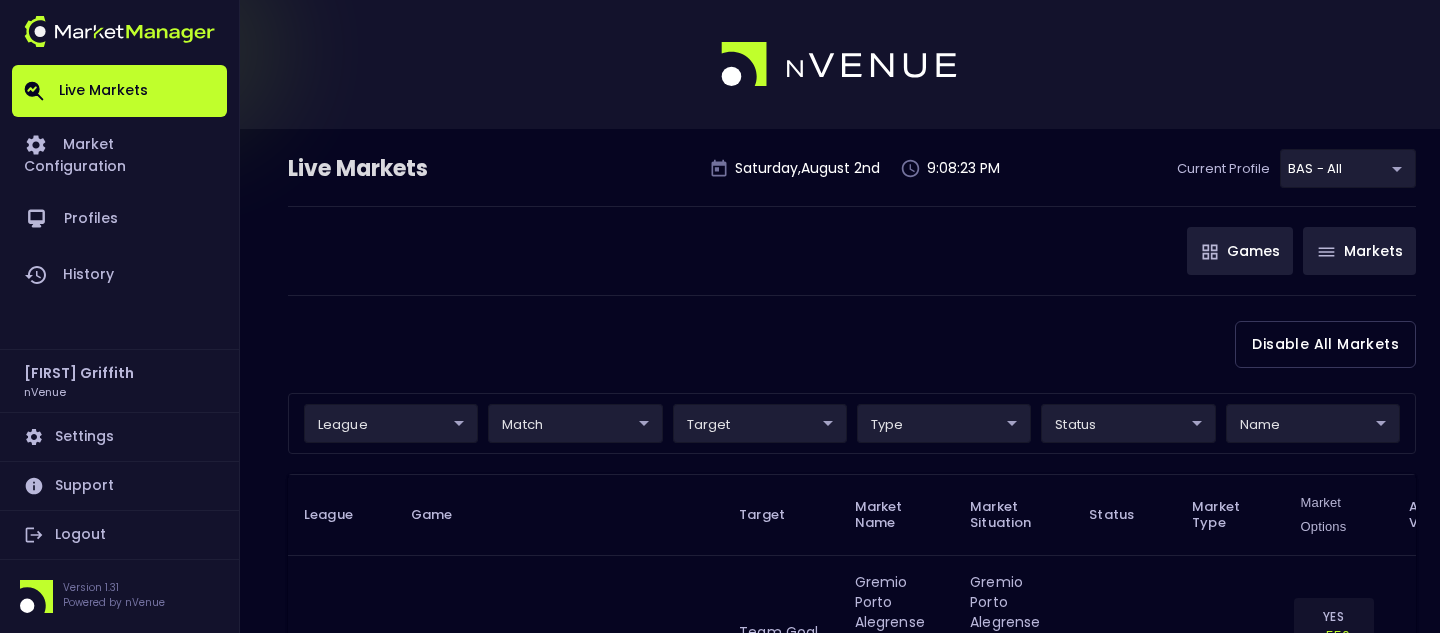 click on "Games" at bounding box center [1240, 251] 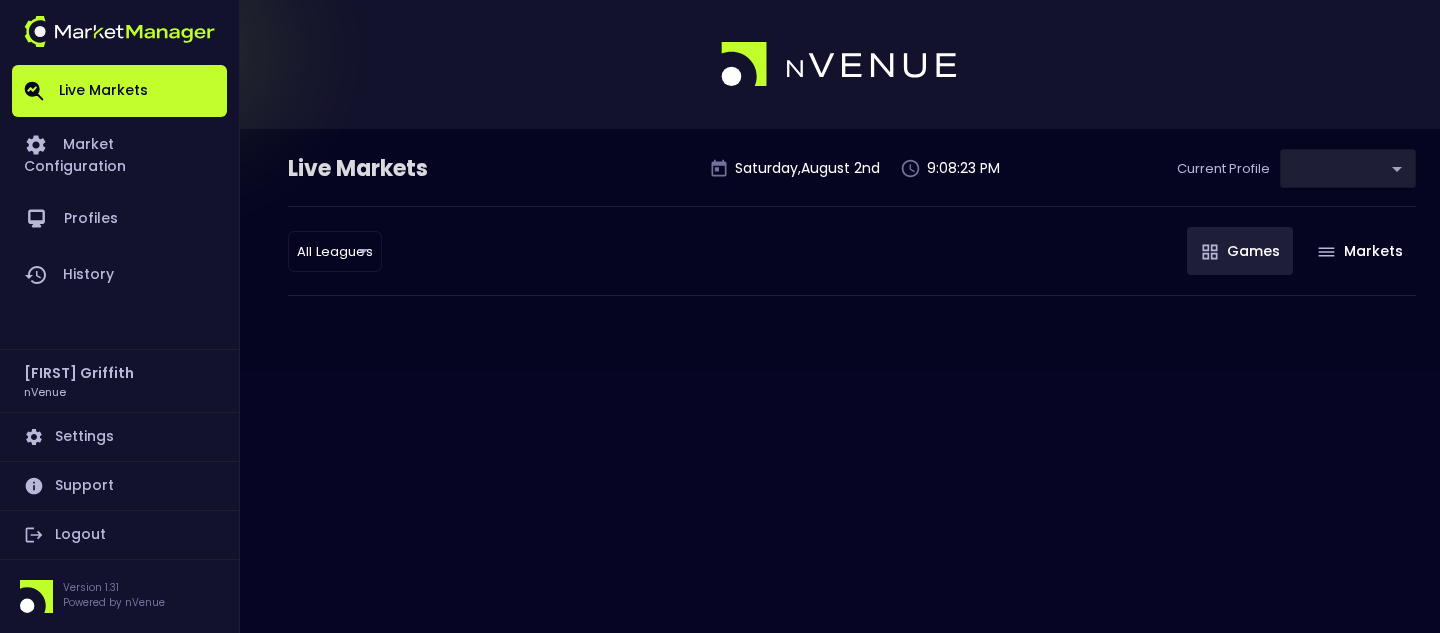 type on "0d810fa5-e353-4d9c-b11d-31f095cae871" 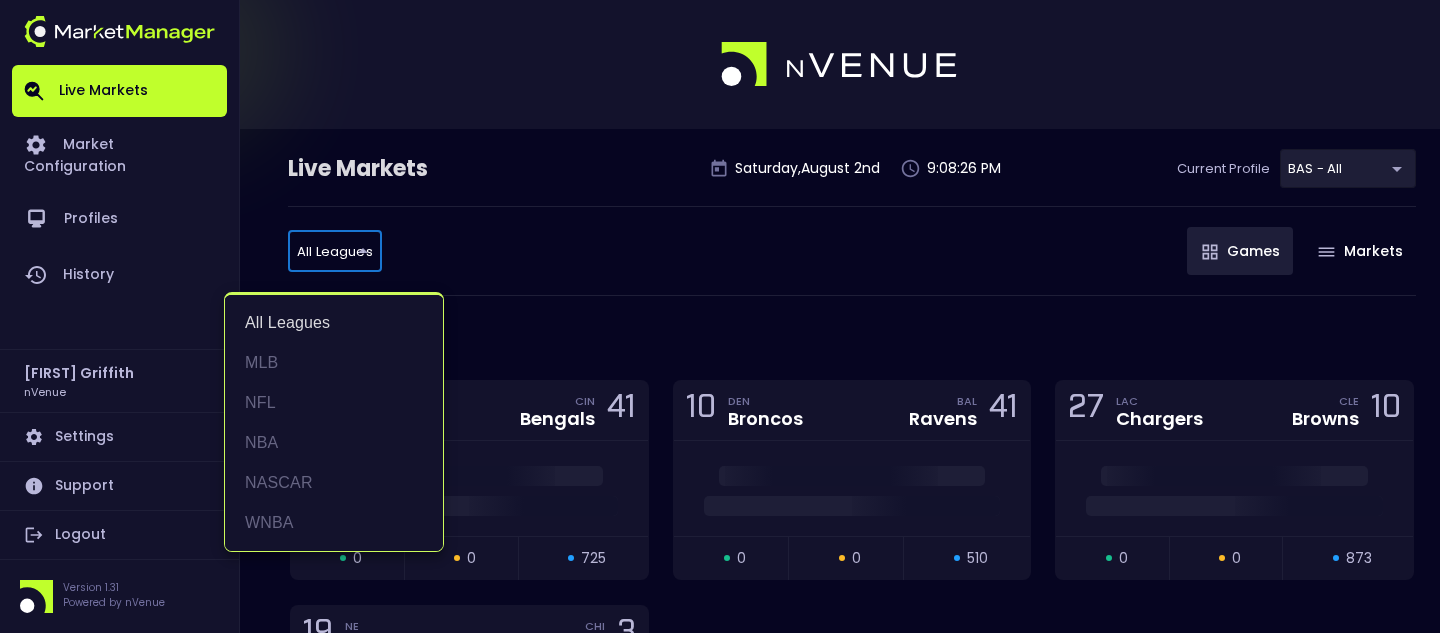 click on "Live Markets Market Configuration Profiles History Jerry   Griffith nVenue Settings Support Logout   Version 1.31  Powered by nVenue Live Markets Saturday ,  August   2 nd 9:08:26 PM Current Profile BAS - All 0d810fa5-e353-4d9c-b11d-31f095cae871 Select All Leagues all leagues ​  Games  Markets NFL   4   Games 24 LV Raiders CIN Bengals 41 open 0 suspended 0 closed 725 10 DEN Broncos BAL Ravens 41 open 0 suspended 0 closed 510 27 LAC Chargers CLE Browns 10 open 0 suspended 0 closed 873 19 NE Patriots CHI Bears 3 open 0 suspended 0 closed 689 WNBA   10   Games 111 MIN Lynx LVA Aces 58 open 0 suspended 0 closed 192 93 IND Fever DAL Wings 101 Replay Game open 0 suspended 0 closed 200 82 MIN Lynx CON Sun 83 Replay Game open 0 suspended 0 closed 206 84 MIN Lynx NYL Liberty 83 Replay Game open 0 suspended 0 closed 209 77 LAS Sparks NYL Liberty 88 Replay Game open 0 suspended 0 closed 208 66 MIN Lynx NYL Liberty 77 Replay Game open 0 suspended 0 closed 222 68 CHI Sky PHX Mercury 86 Replay Game open 0 suspended 0 222" at bounding box center (720, 3000) 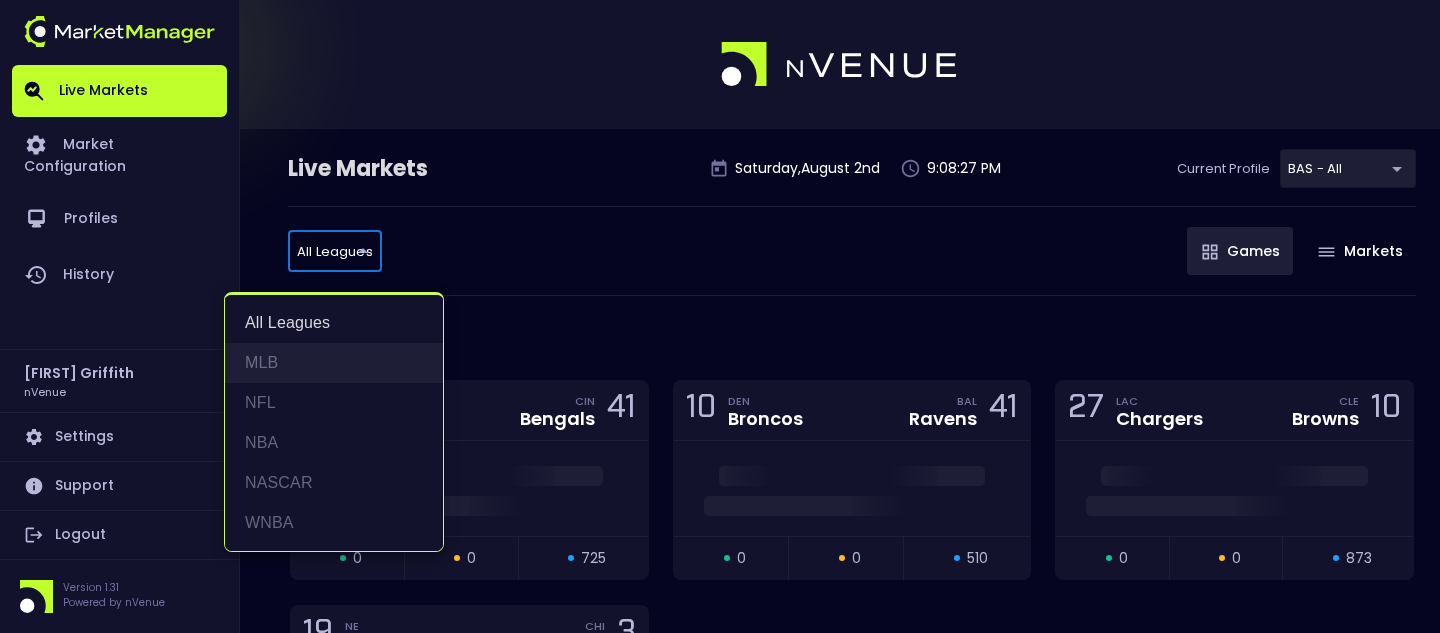 click on "MLB" at bounding box center (334, 363) 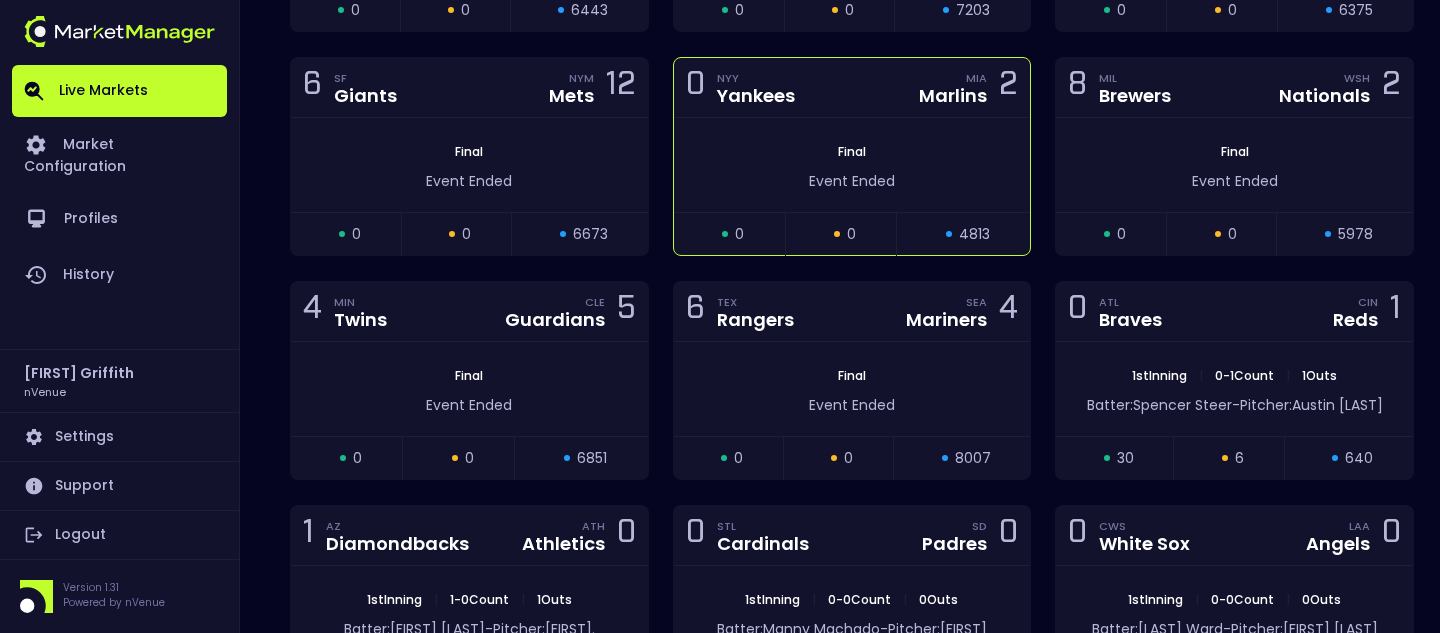 scroll, scrollTop: 935, scrollLeft: 0, axis: vertical 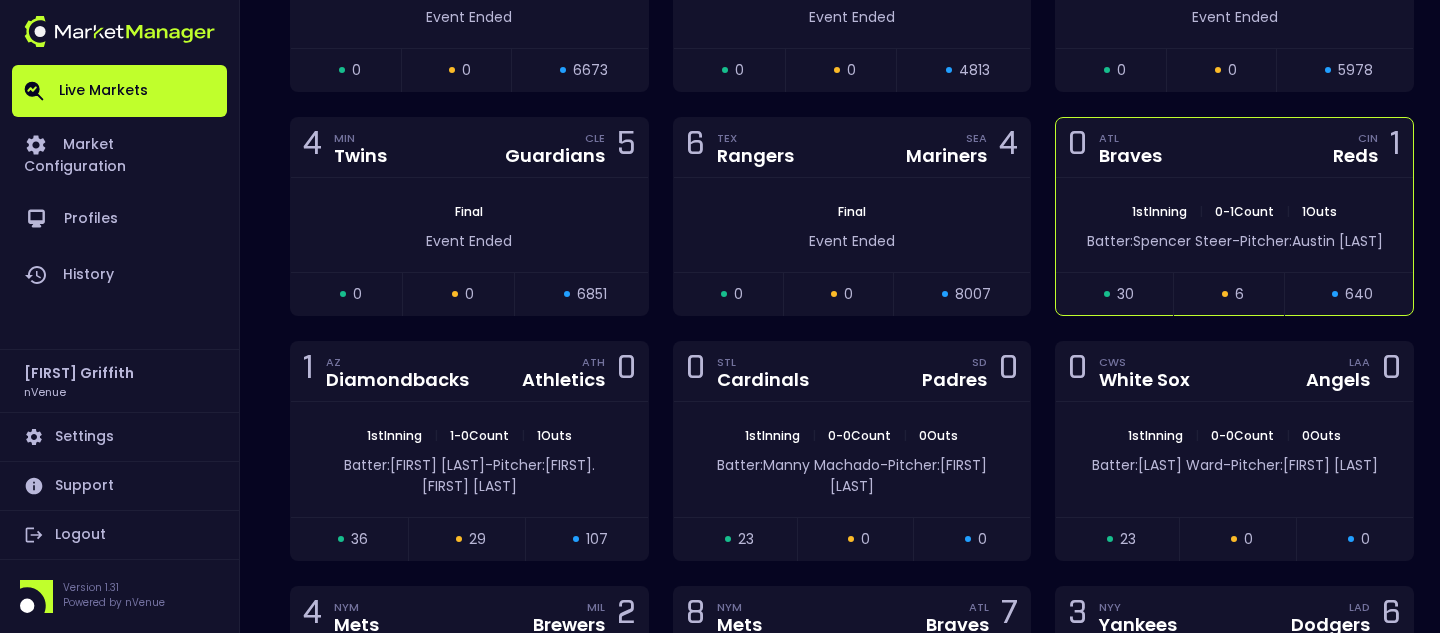 click on "0 ATL Braves CIN Reds 1" at bounding box center (1234, 148) 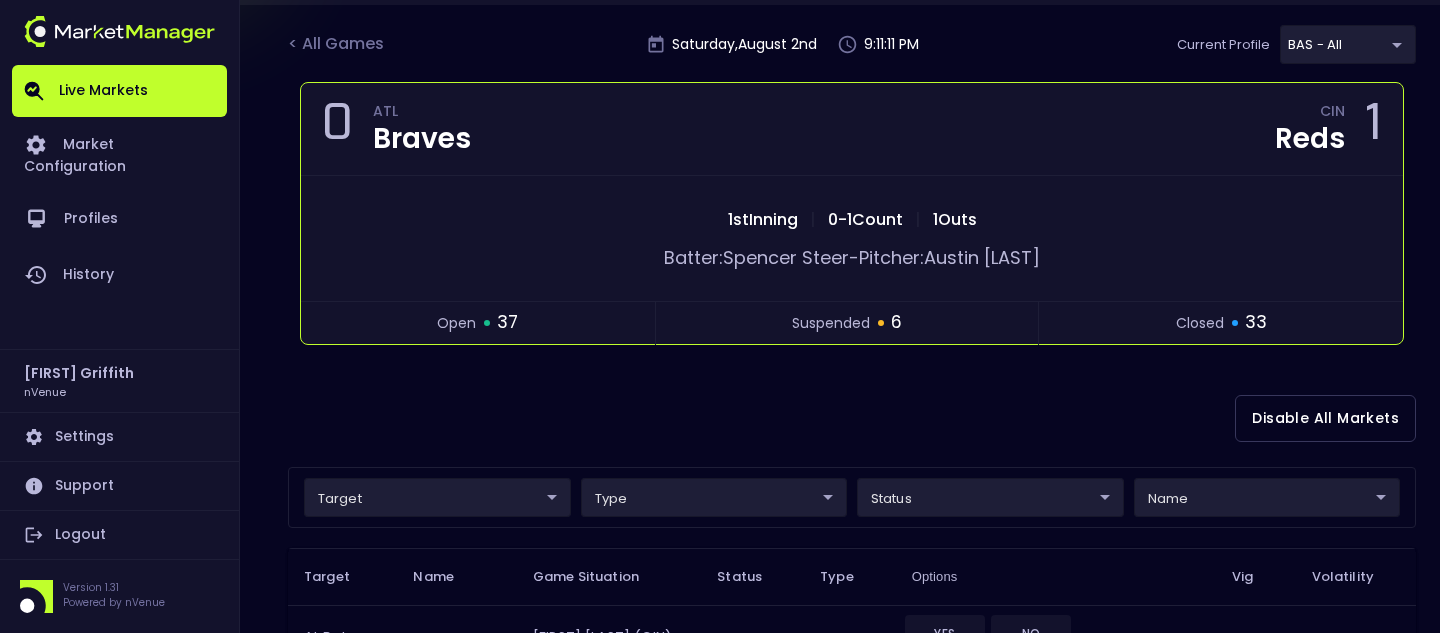 scroll, scrollTop: 0, scrollLeft: 0, axis: both 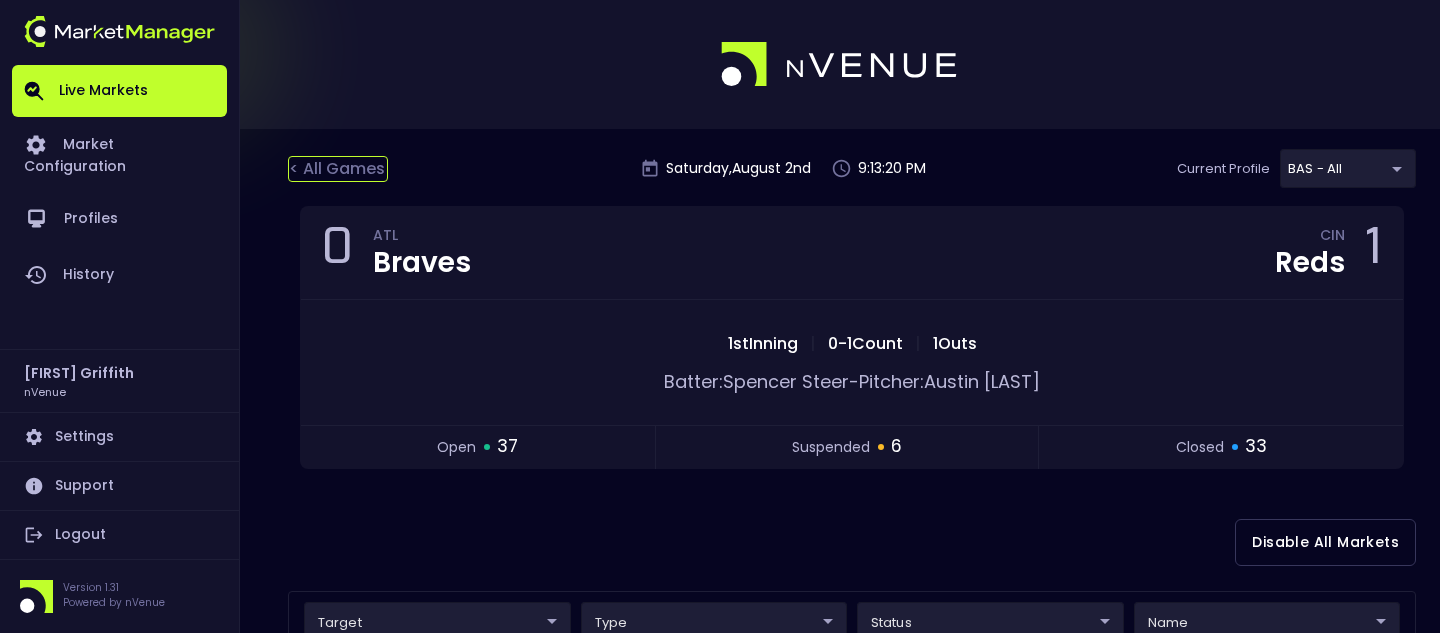 click on "< All Games" at bounding box center (338, 169) 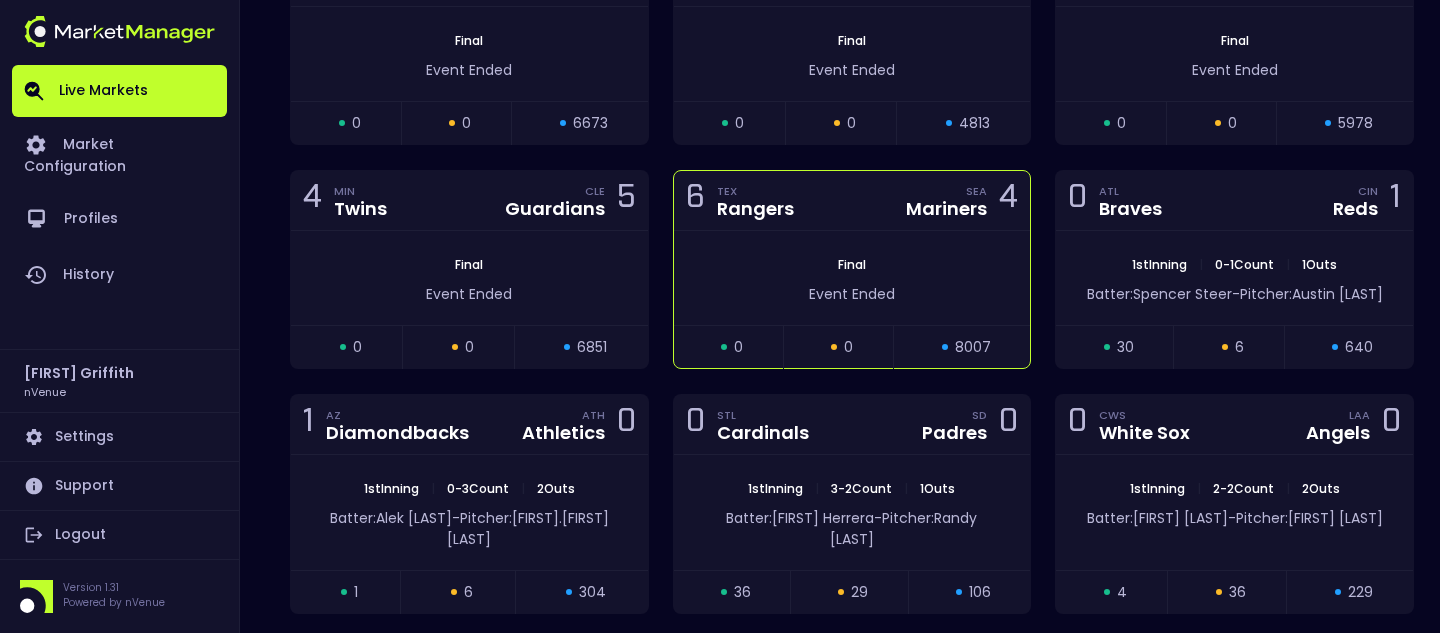 scroll, scrollTop: 904, scrollLeft: 0, axis: vertical 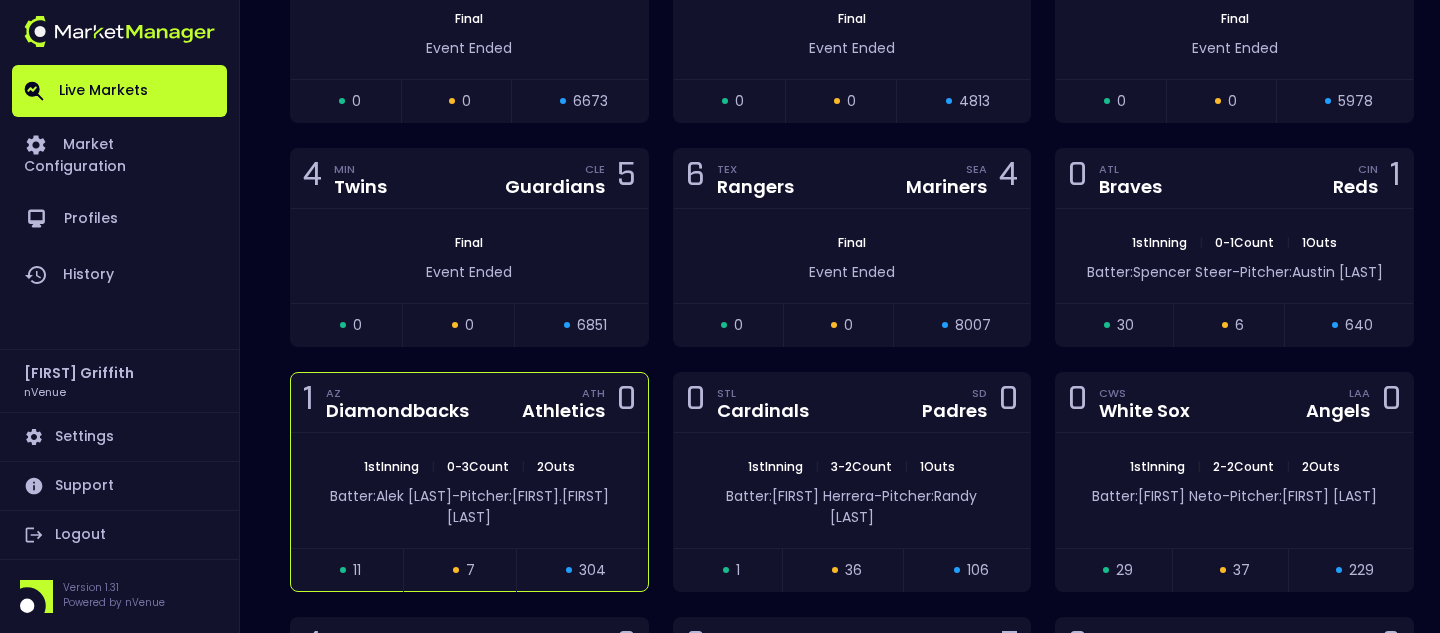 click on "1 AZ Diamondbacks ATH Athletics 0" at bounding box center (469, 403) 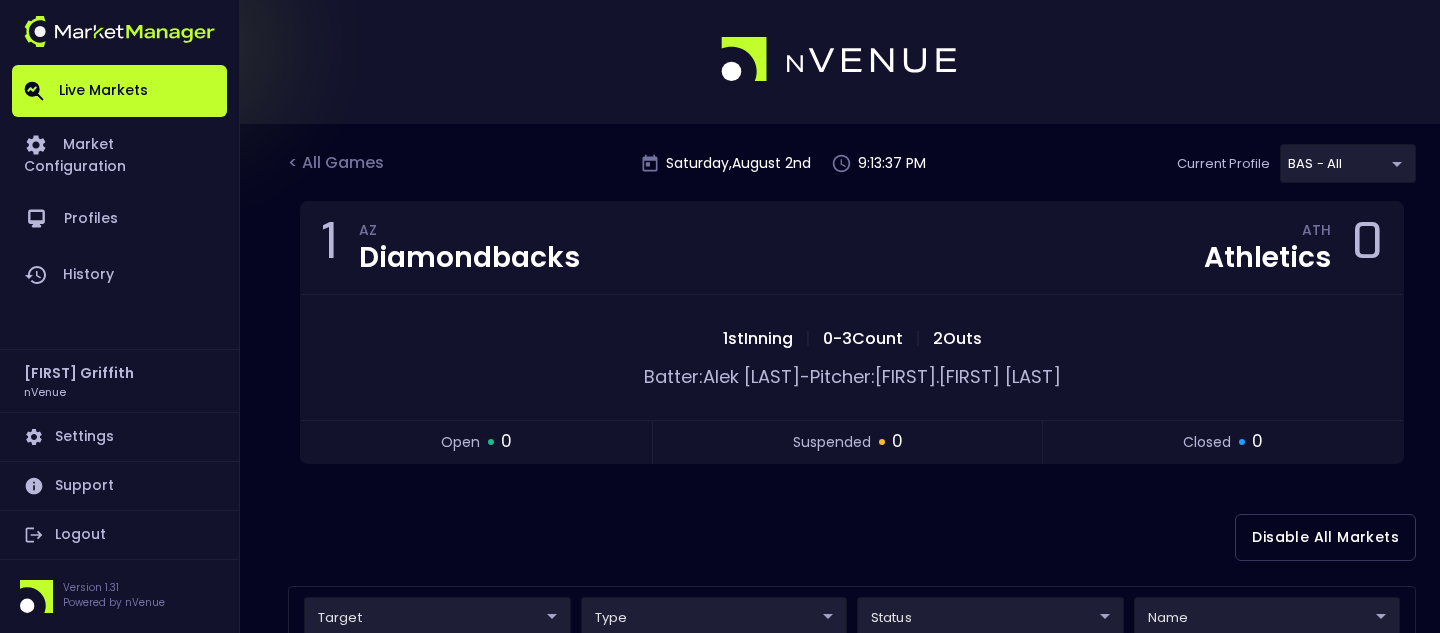 scroll, scrollTop: 0, scrollLeft: 0, axis: both 